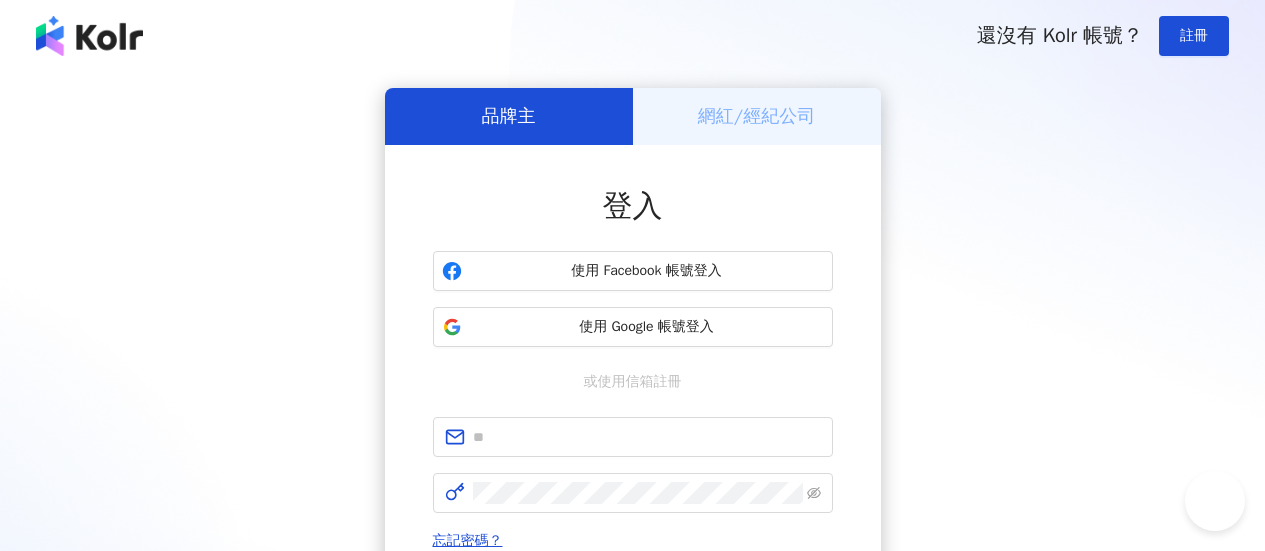 scroll, scrollTop: 0, scrollLeft: 0, axis: both 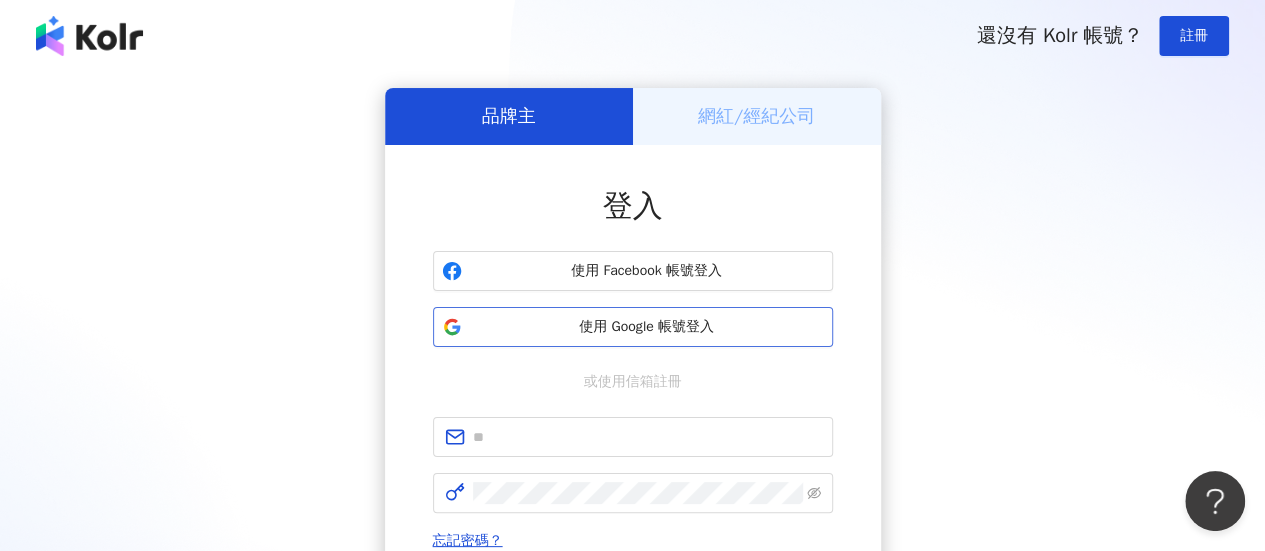 click on "使用 Google 帳號登入" at bounding box center (647, 327) 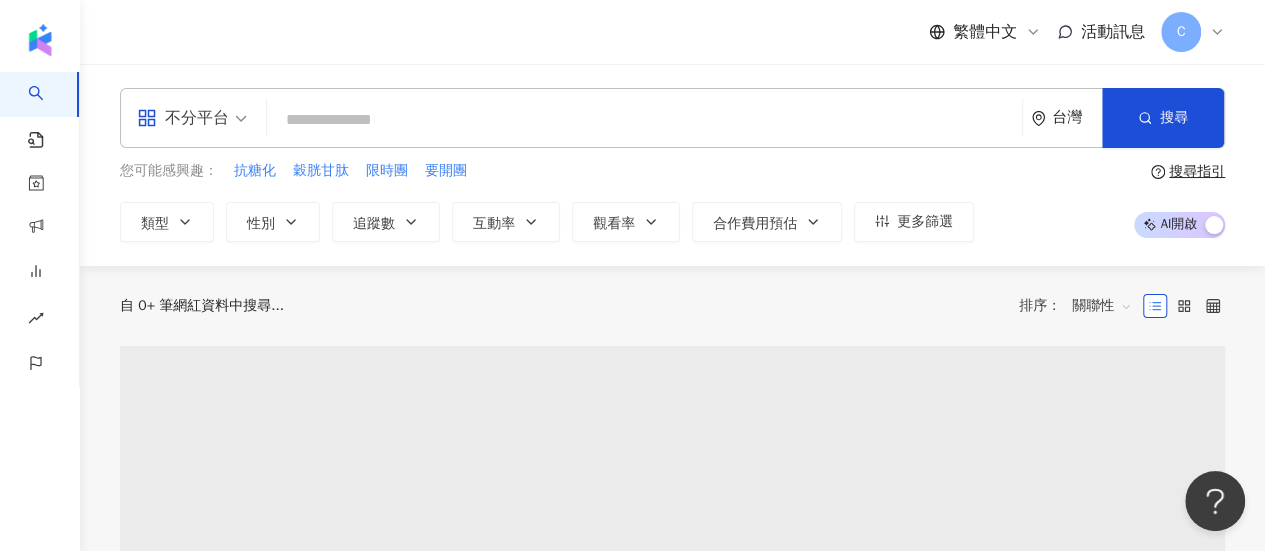 click 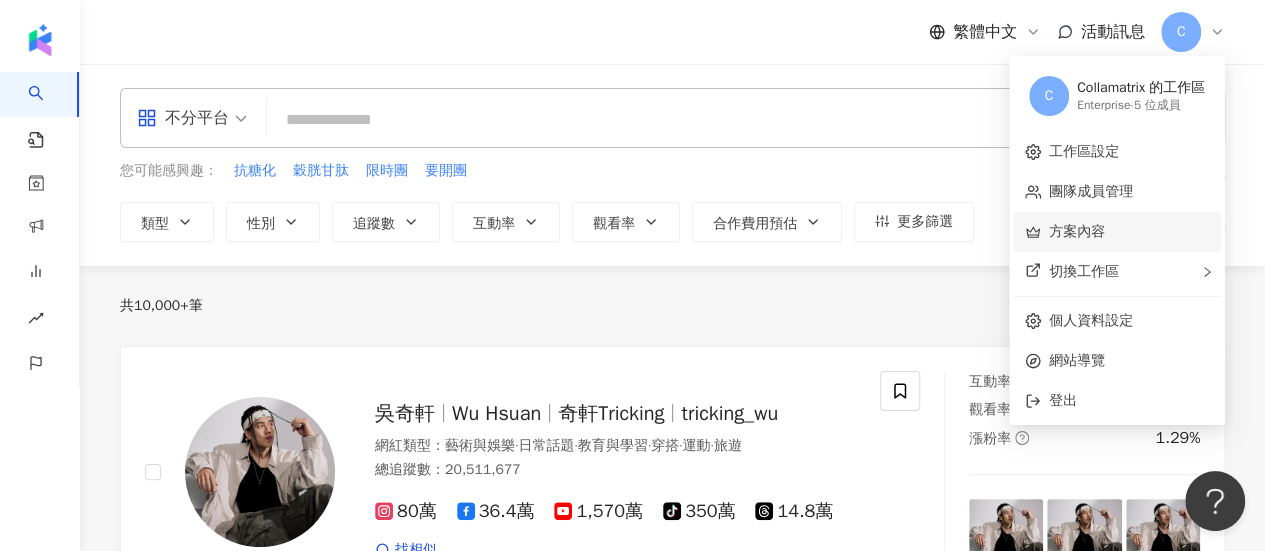 click on "方案內容" at bounding box center (1077, 231) 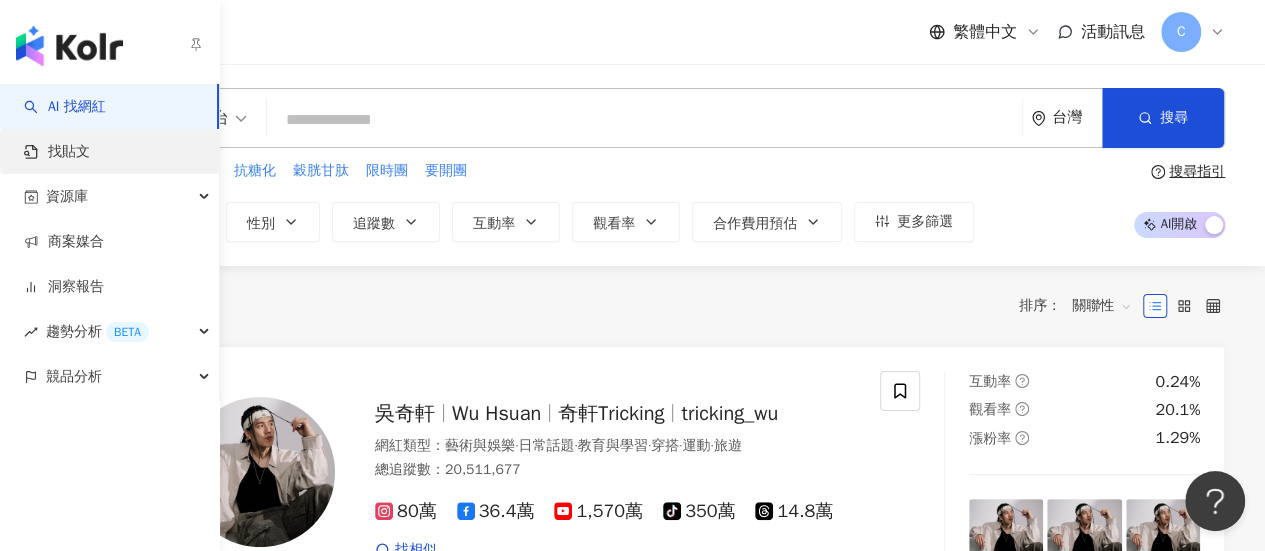 click on "找貼文" at bounding box center (57, 152) 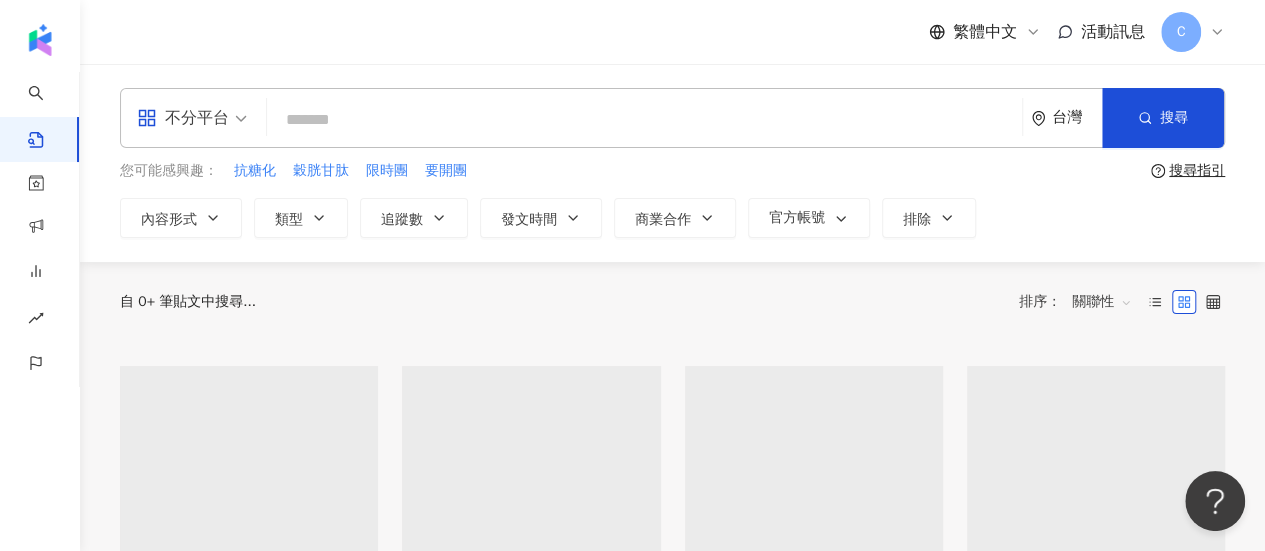 click at bounding box center (644, 119) 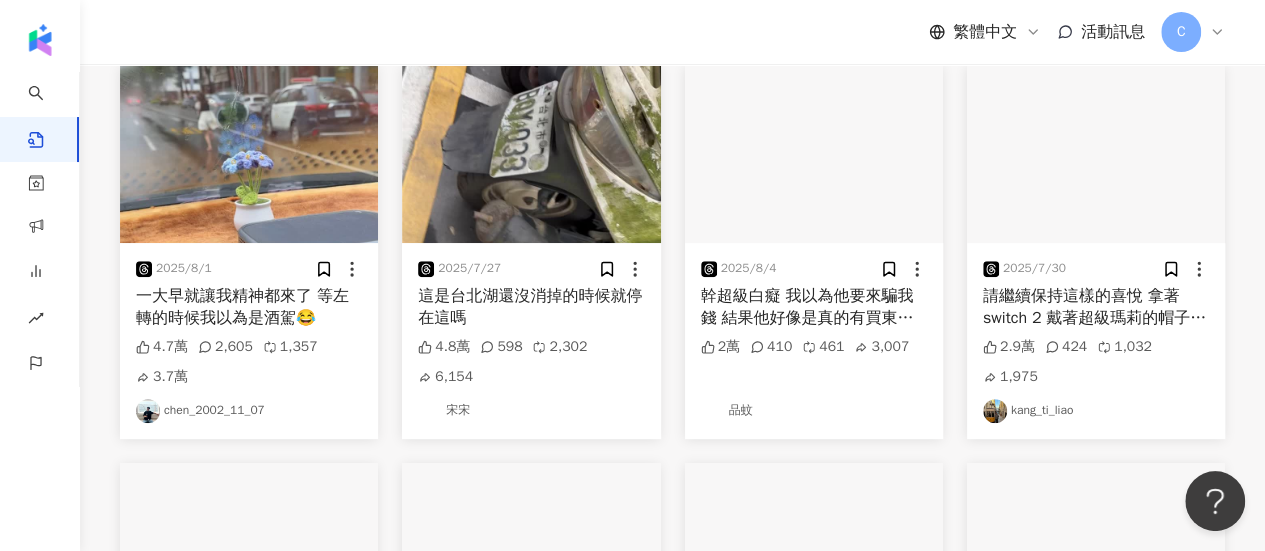 scroll, scrollTop: 0, scrollLeft: 0, axis: both 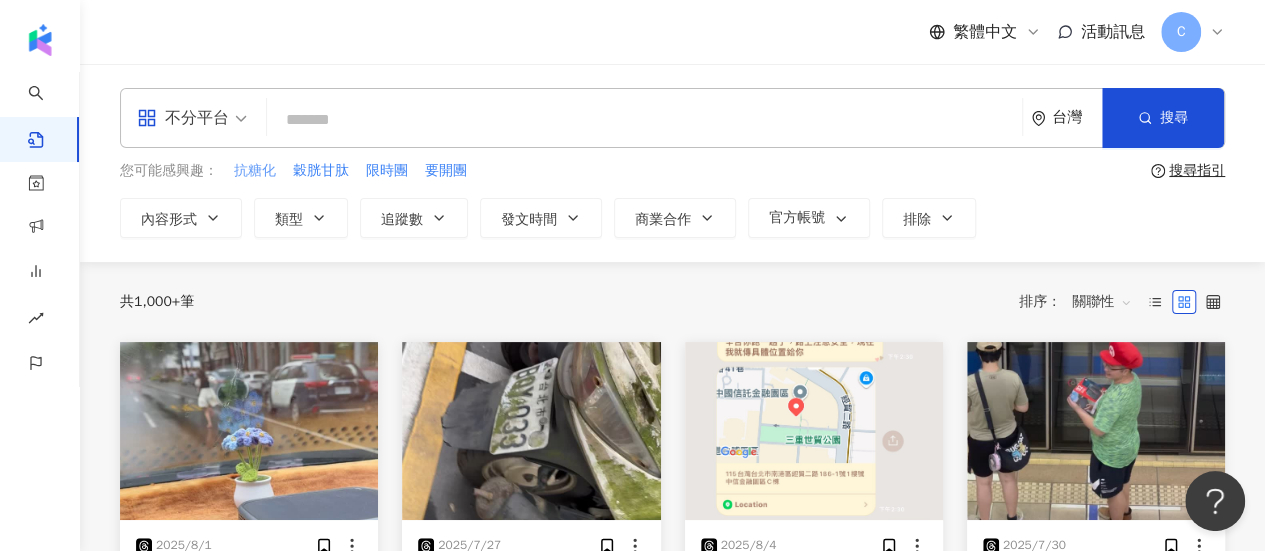 click on "抗糖化" at bounding box center (255, 171) 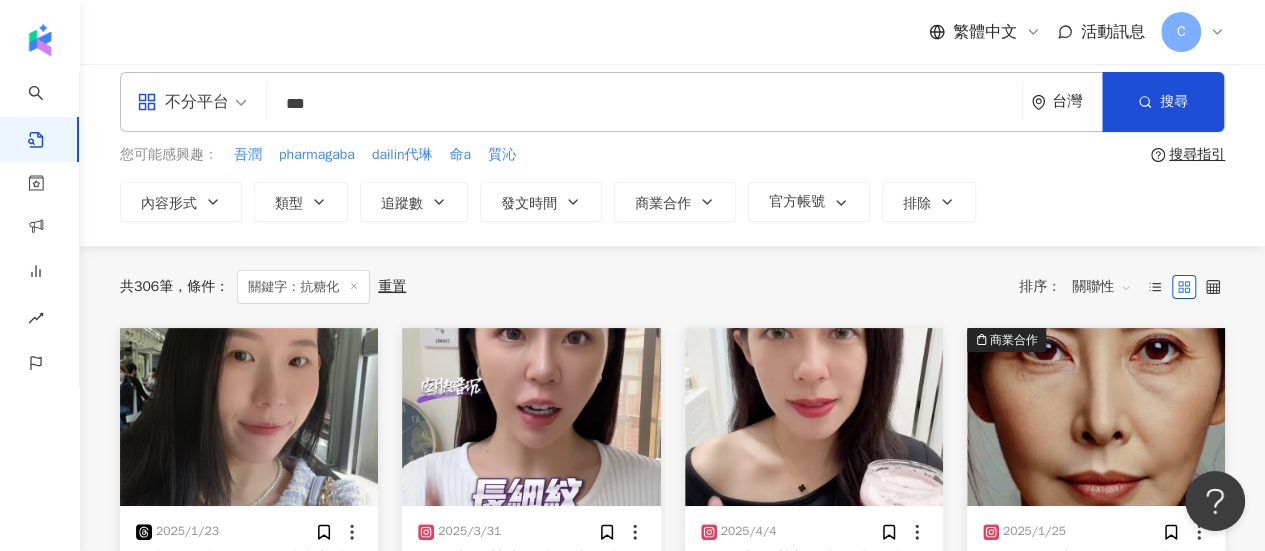 scroll, scrollTop: 0, scrollLeft: 0, axis: both 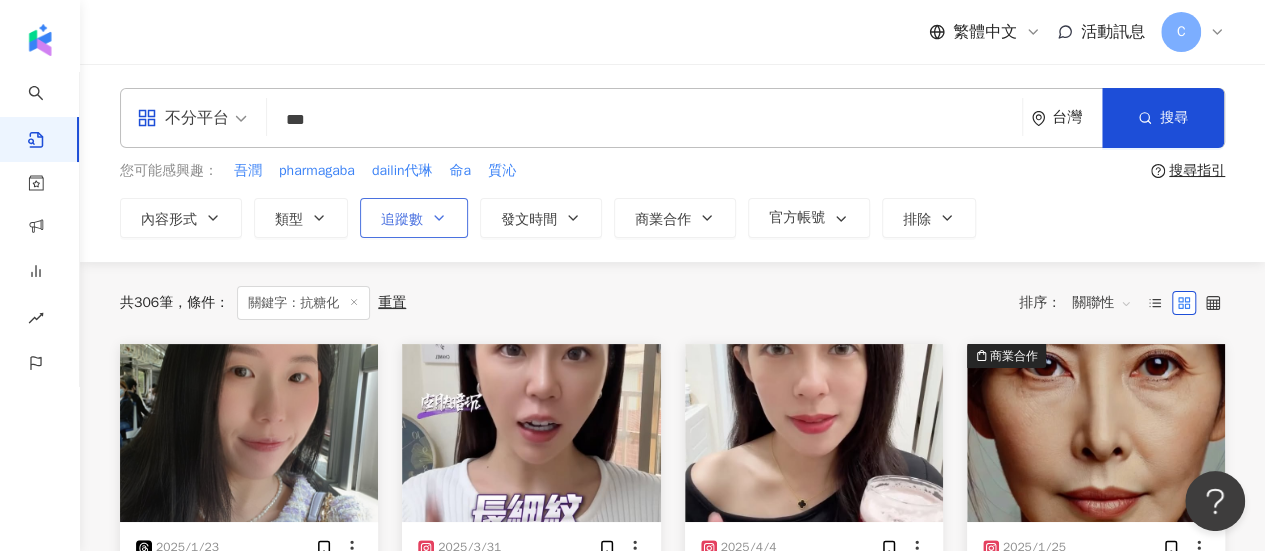 click on "追蹤數" at bounding box center (402, 220) 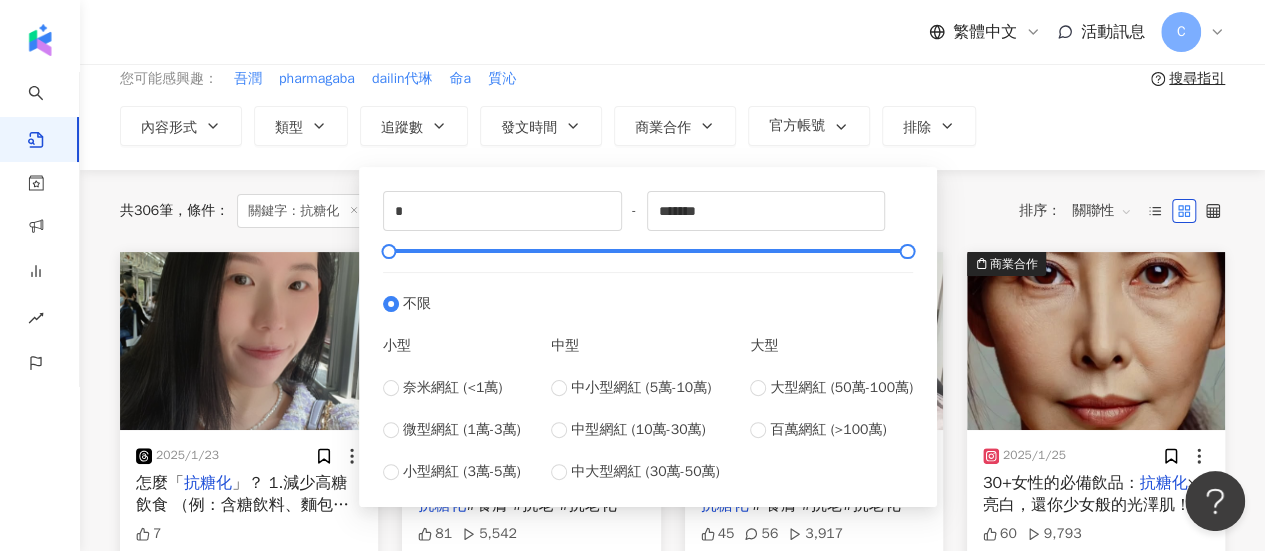 scroll, scrollTop: 200, scrollLeft: 0, axis: vertical 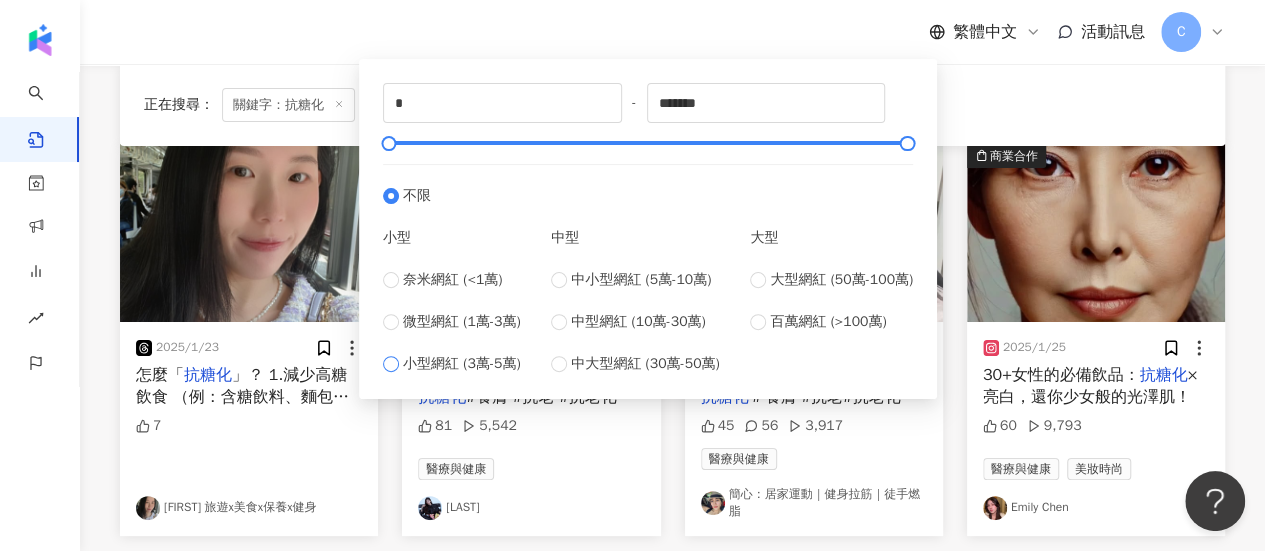 click on "小型網紅 (3萬-5萬)" at bounding box center [462, 364] 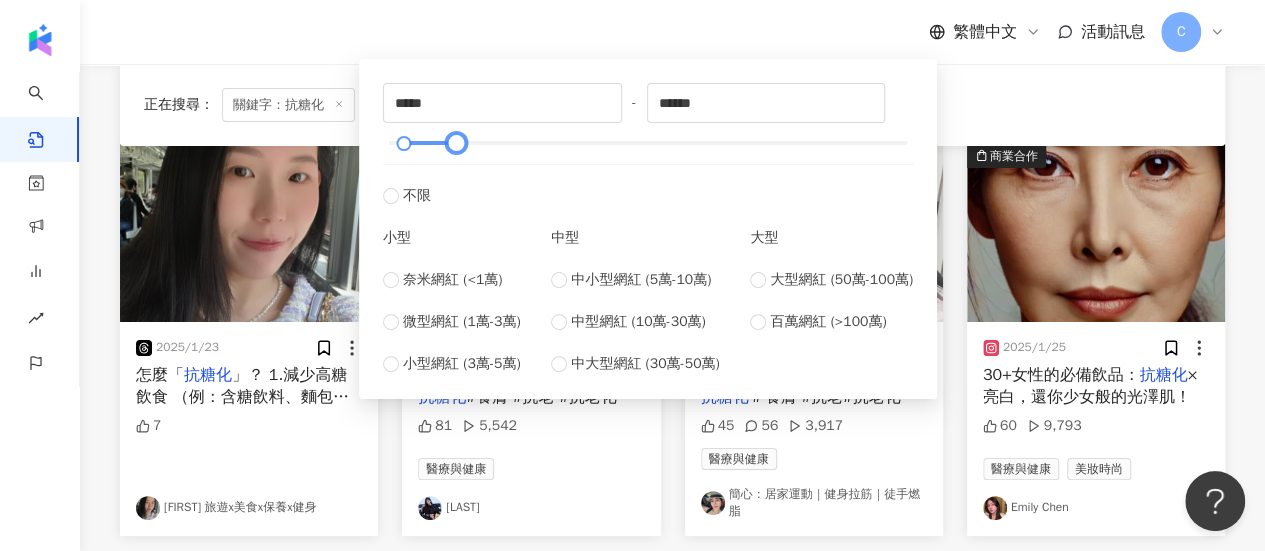click at bounding box center (648, 143) 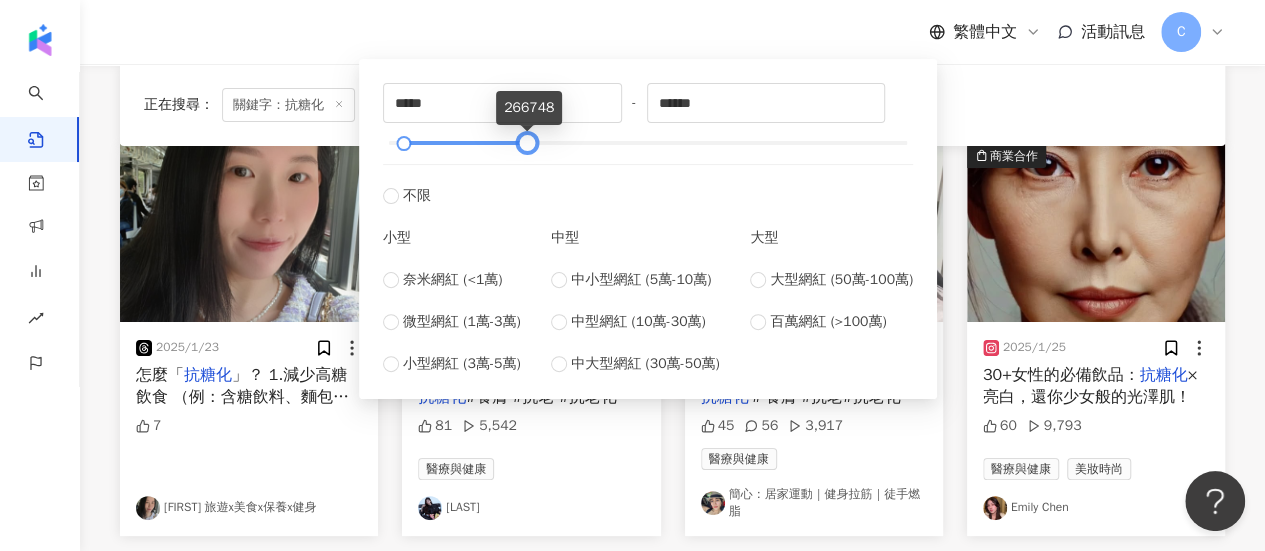 click at bounding box center [526, 143] 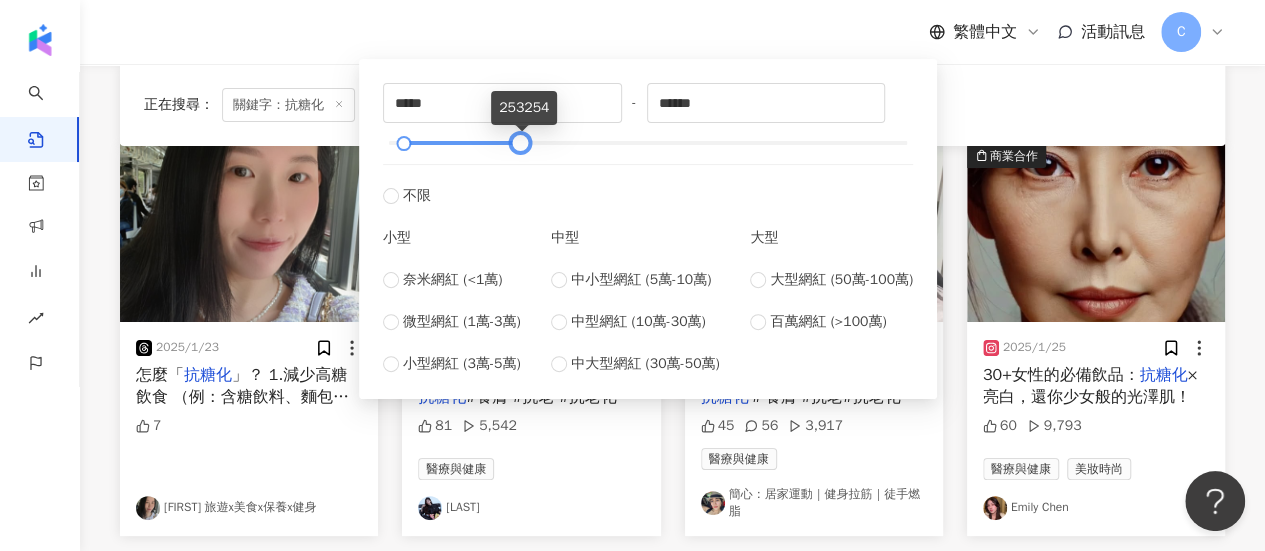 type on "******" 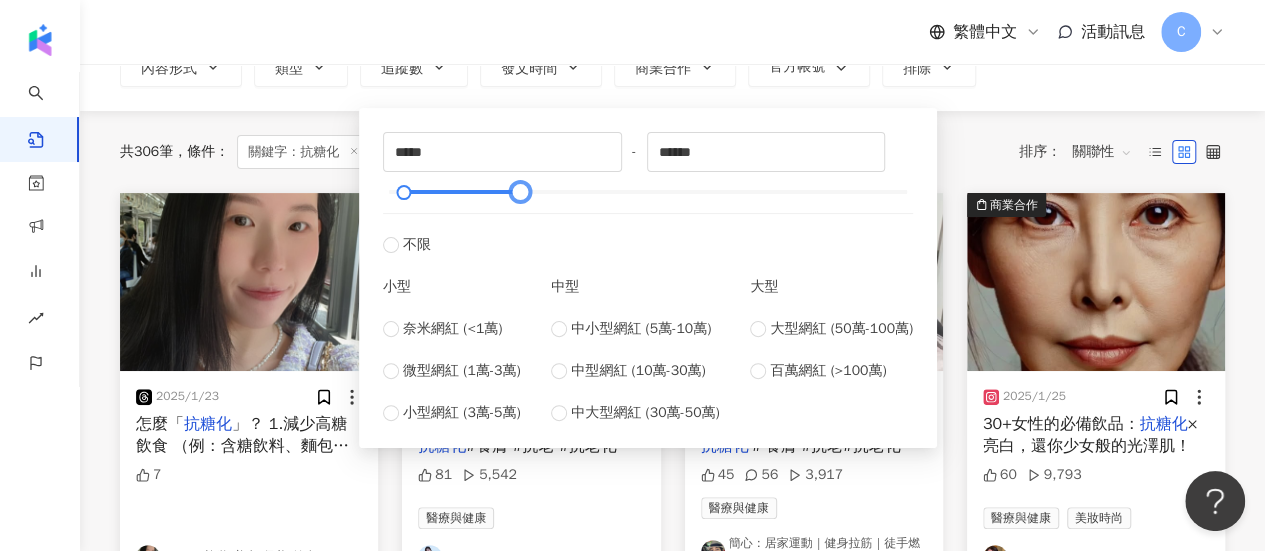 scroll, scrollTop: 100, scrollLeft: 0, axis: vertical 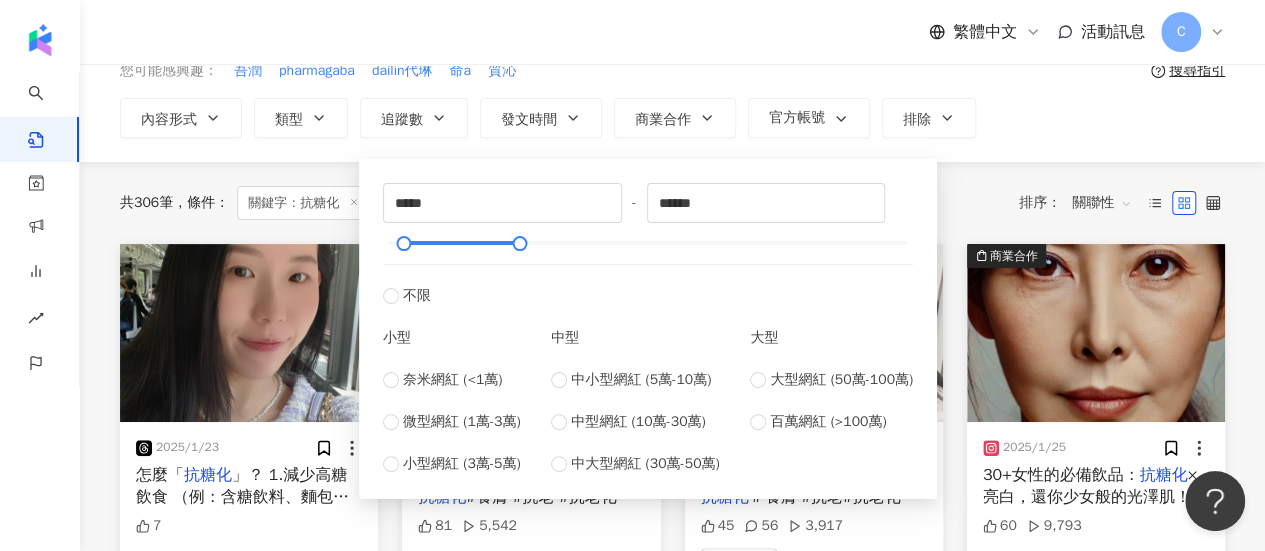 click on "共  306  筆 條件 ： 關鍵字：抗糖化 重置 排序： 關聯性" at bounding box center (672, 203) 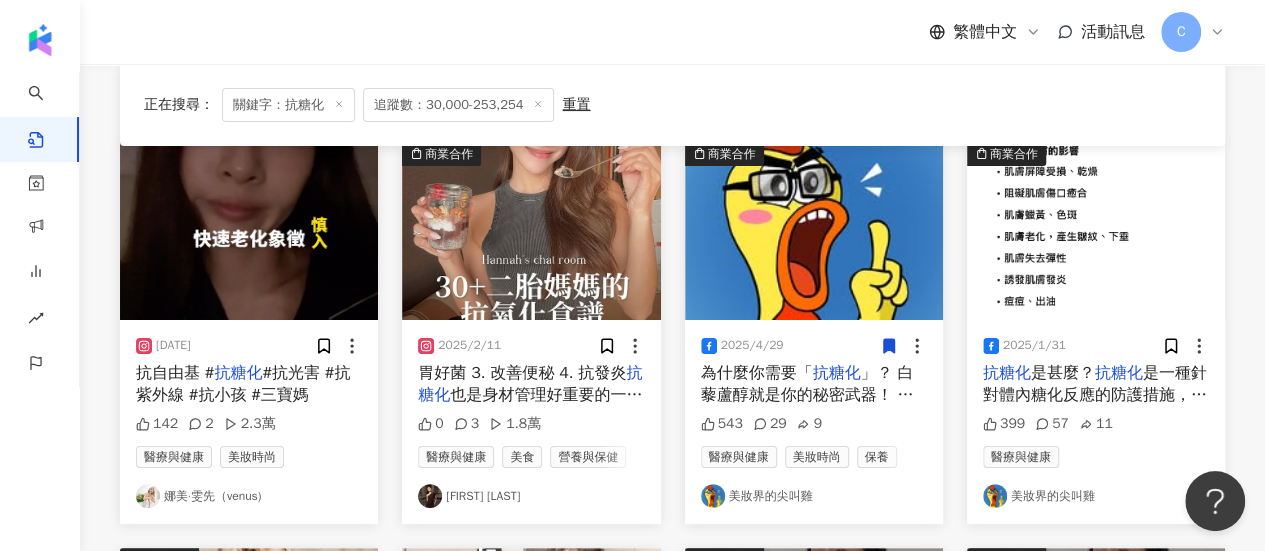 scroll, scrollTop: 200, scrollLeft: 0, axis: vertical 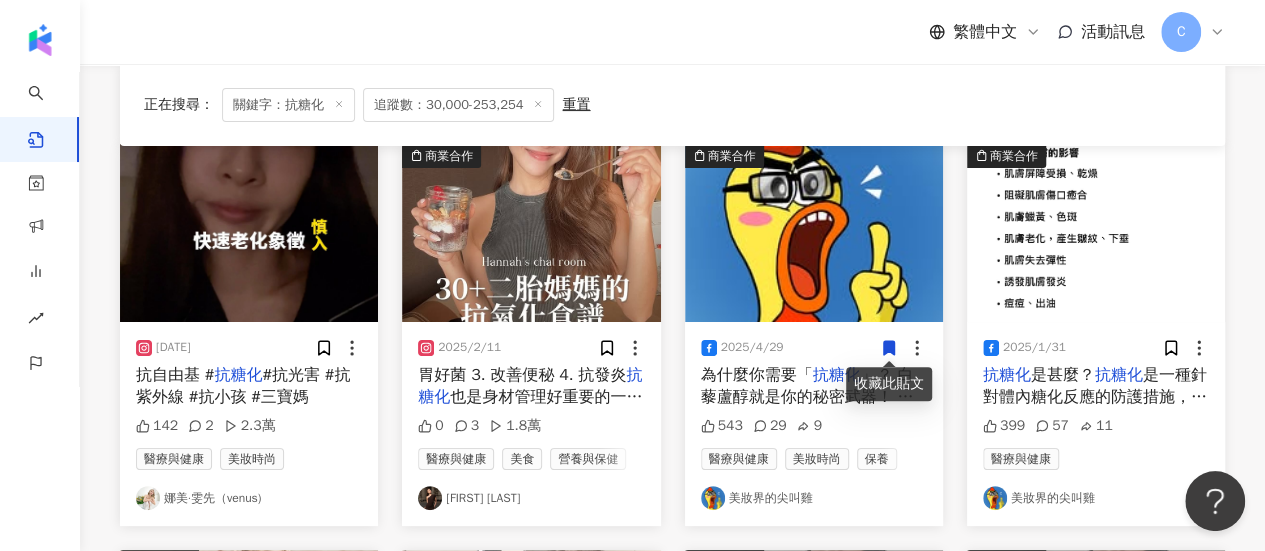 click at bounding box center [148, 498] 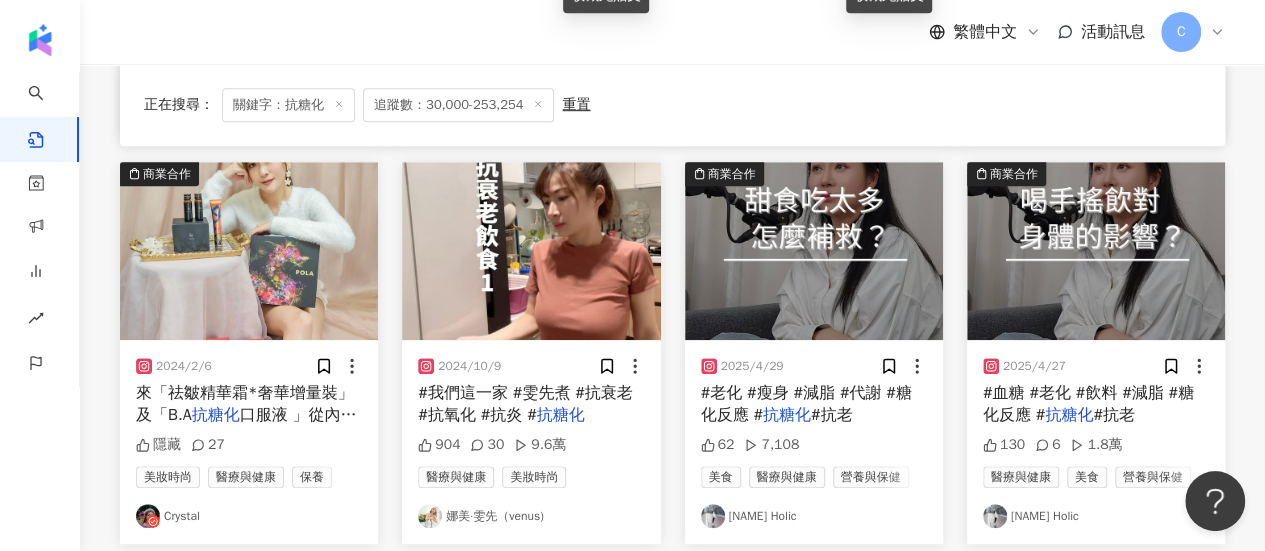 scroll, scrollTop: 600, scrollLeft: 0, axis: vertical 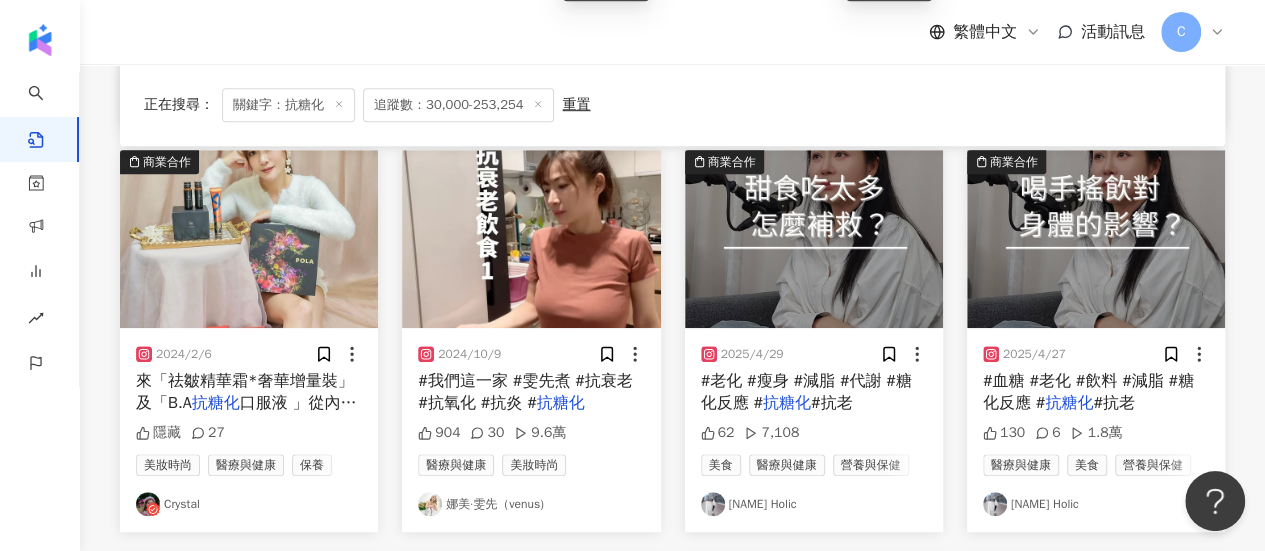 click at bounding box center (713, 504) 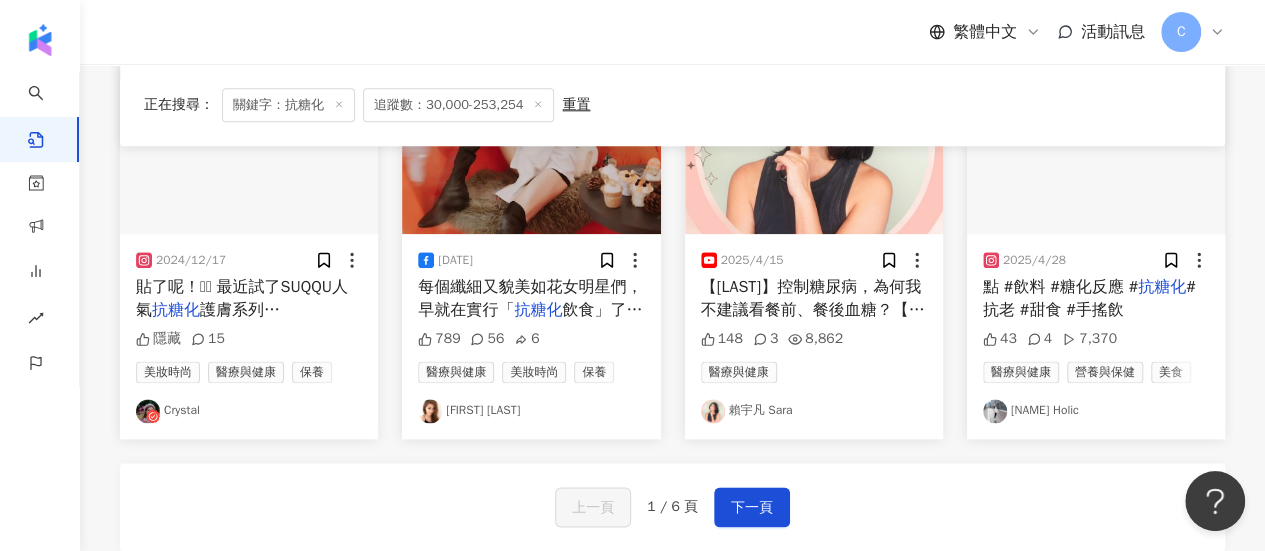 scroll, scrollTop: 1000, scrollLeft: 0, axis: vertical 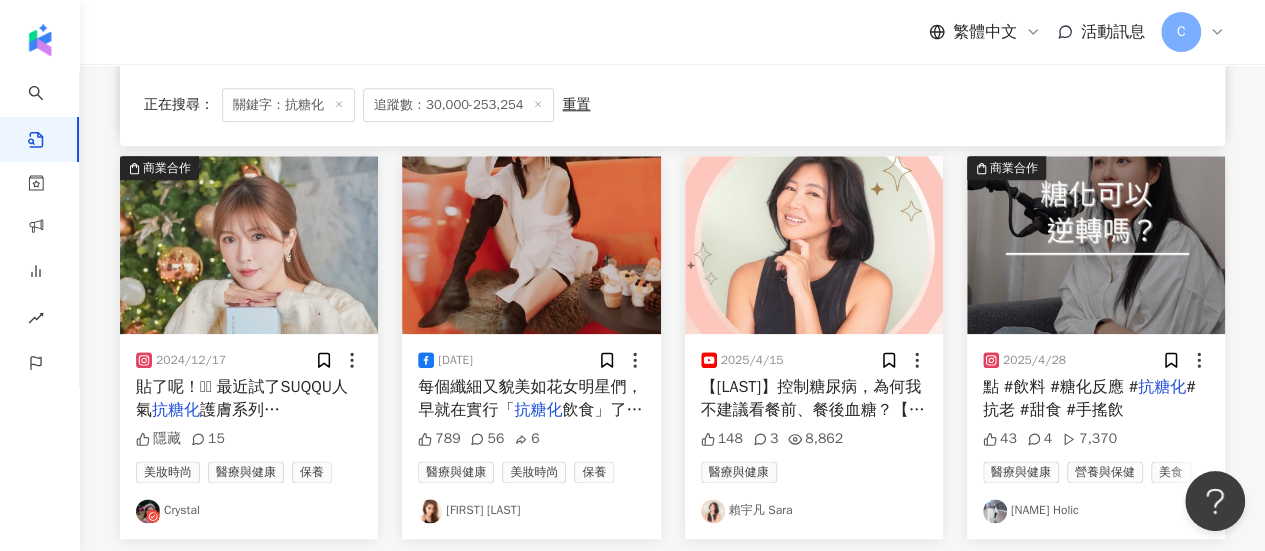 click on "Crystal" at bounding box center (249, 511) 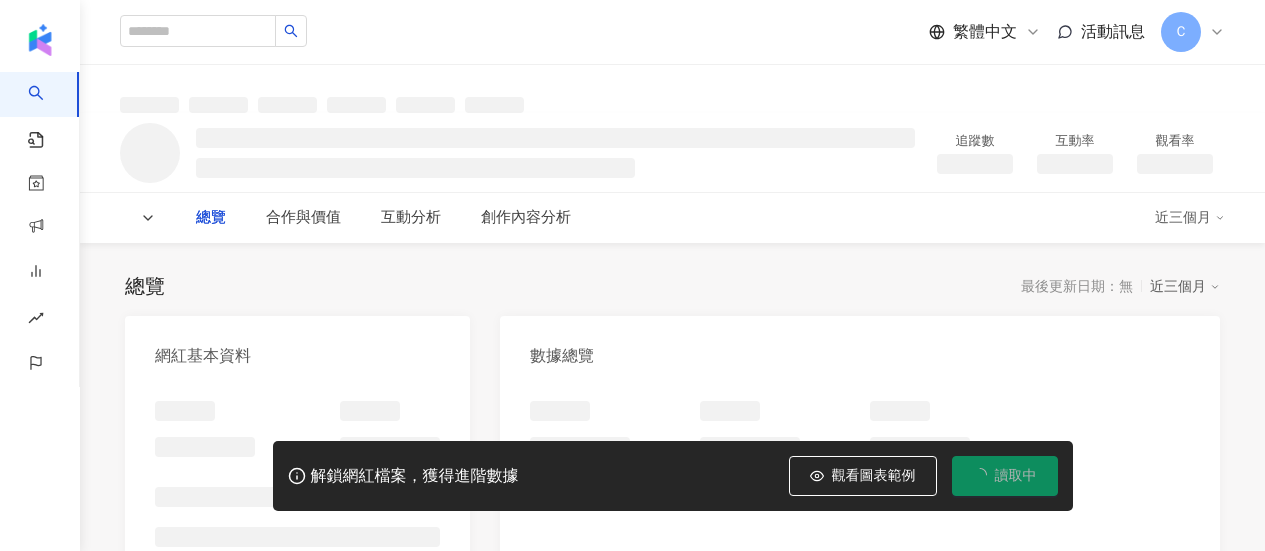 scroll, scrollTop: 0, scrollLeft: 0, axis: both 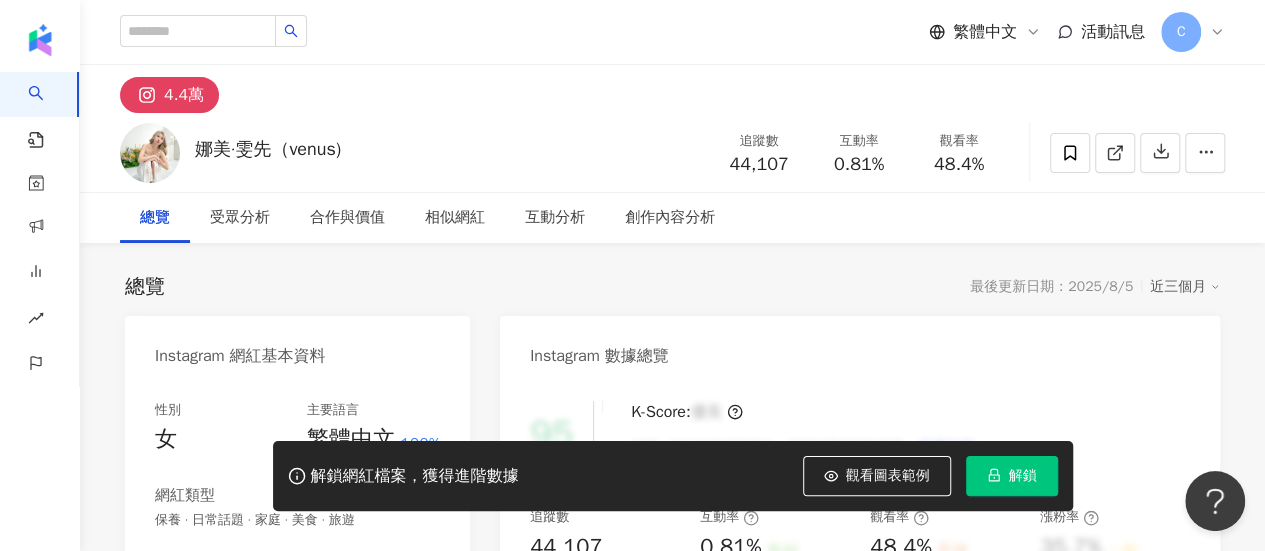 click on "解鎖" at bounding box center (1023, 476) 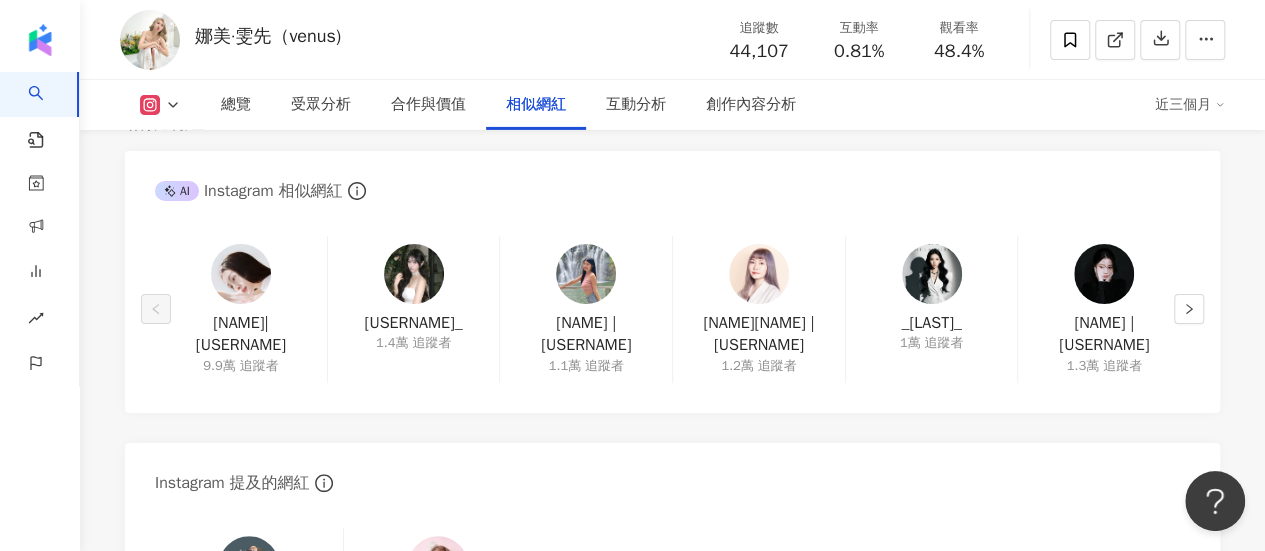 scroll, scrollTop: 3300, scrollLeft: 0, axis: vertical 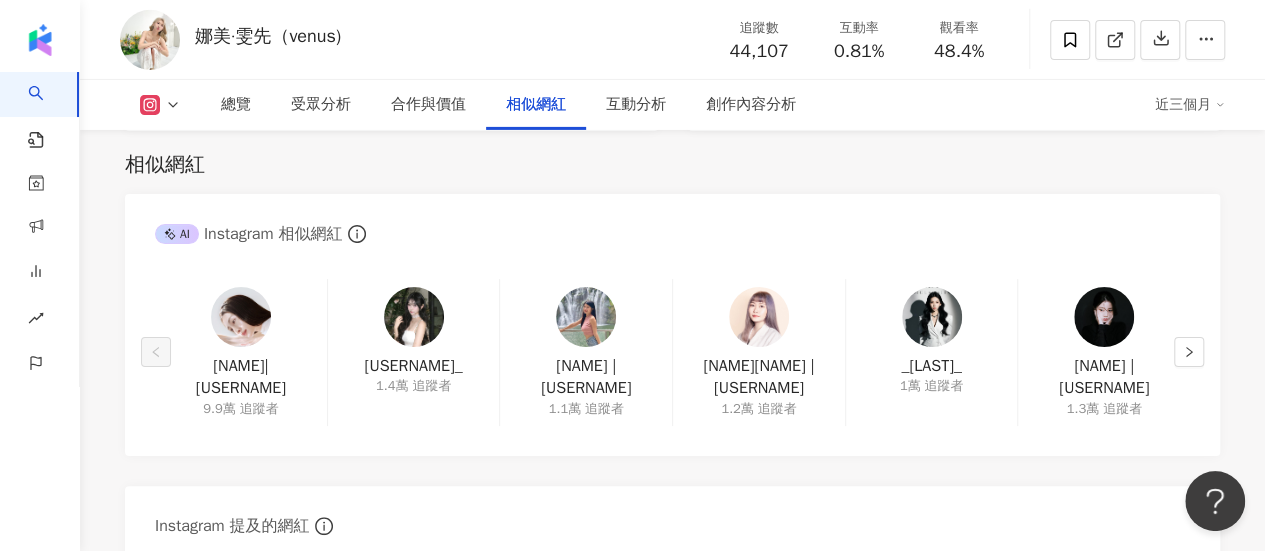 click at bounding box center [241, 317] 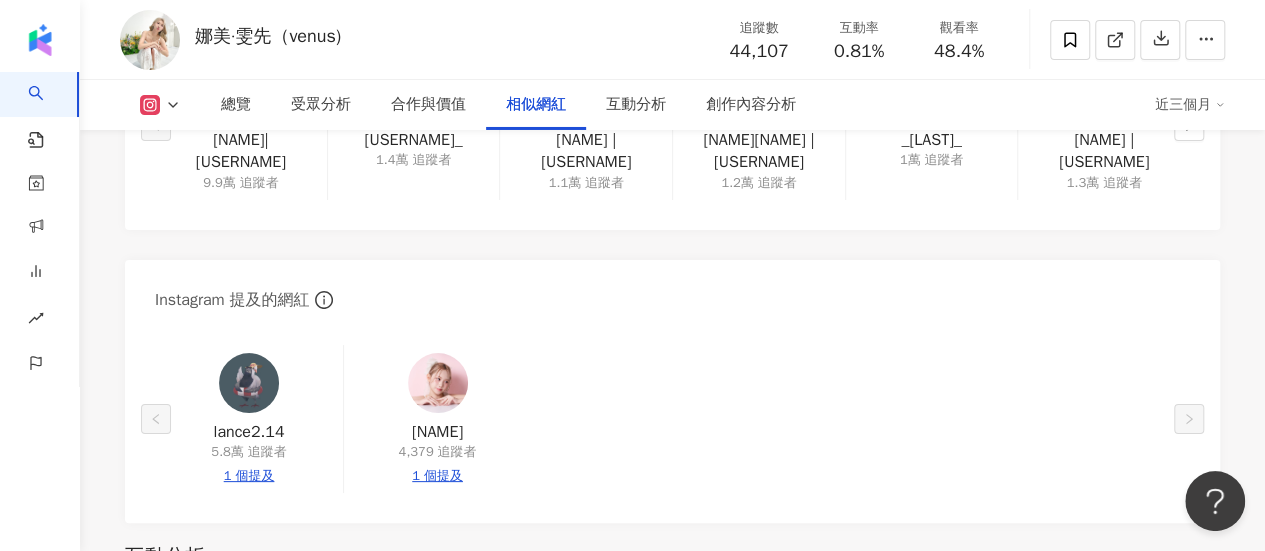 scroll, scrollTop: 3300, scrollLeft: 0, axis: vertical 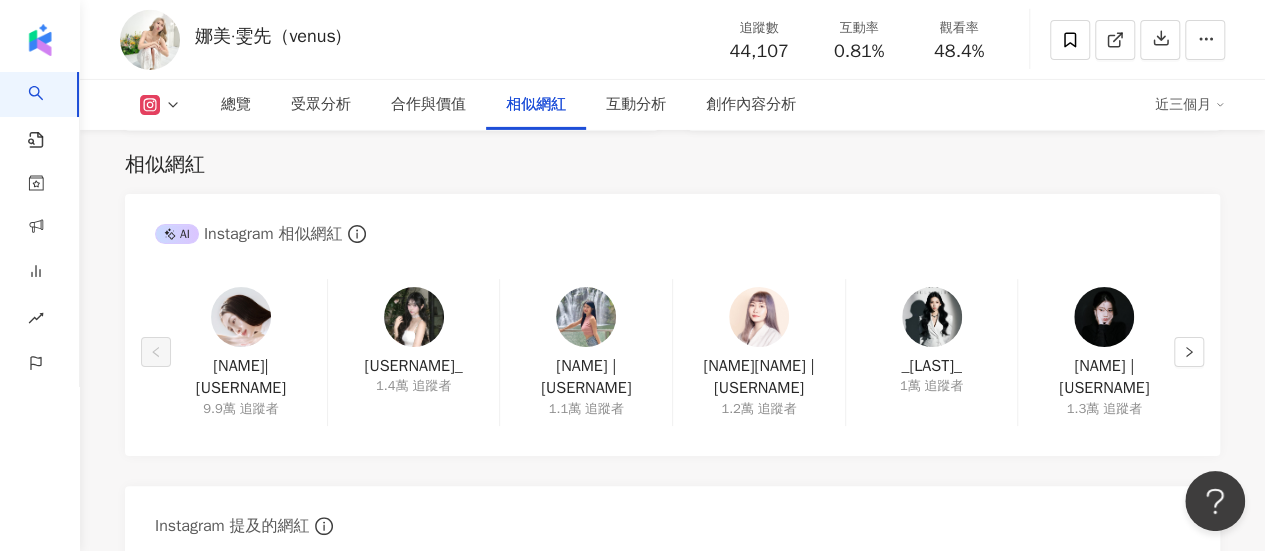 click at bounding box center [932, 317] 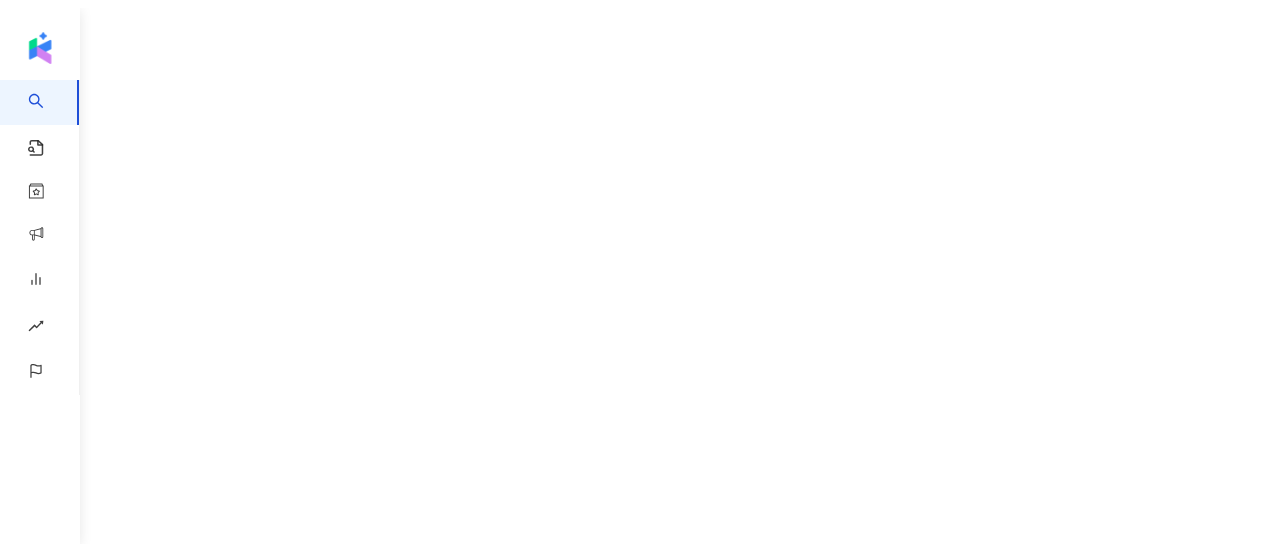 scroll, scrollTop: 0, scrollLeft: 0, axis: both 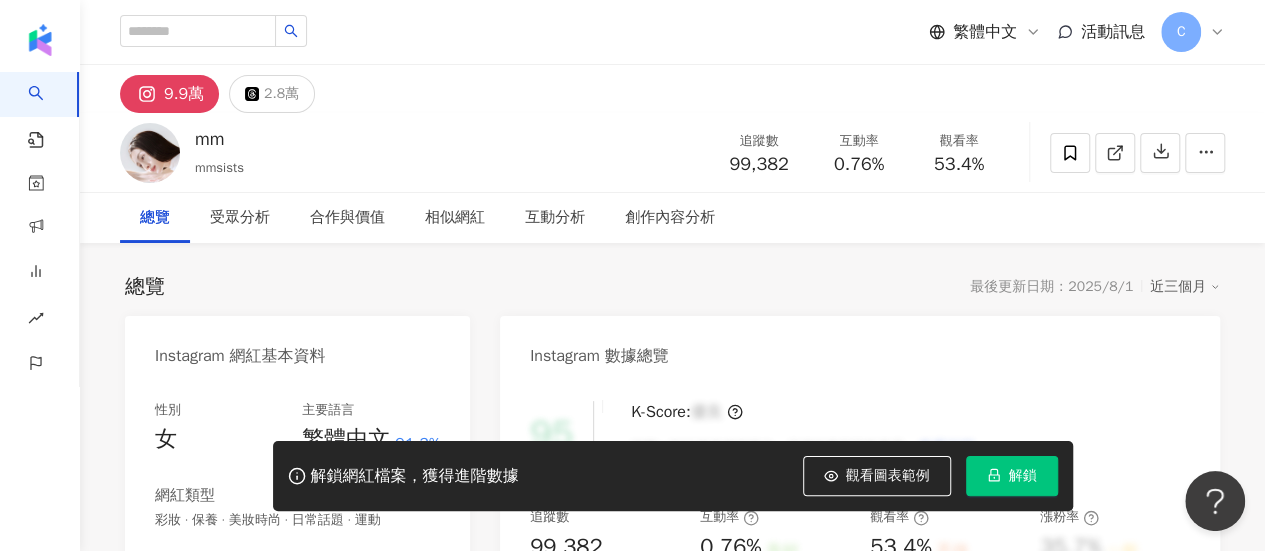 click on "解鎖" at bounding box center [1023, 476] 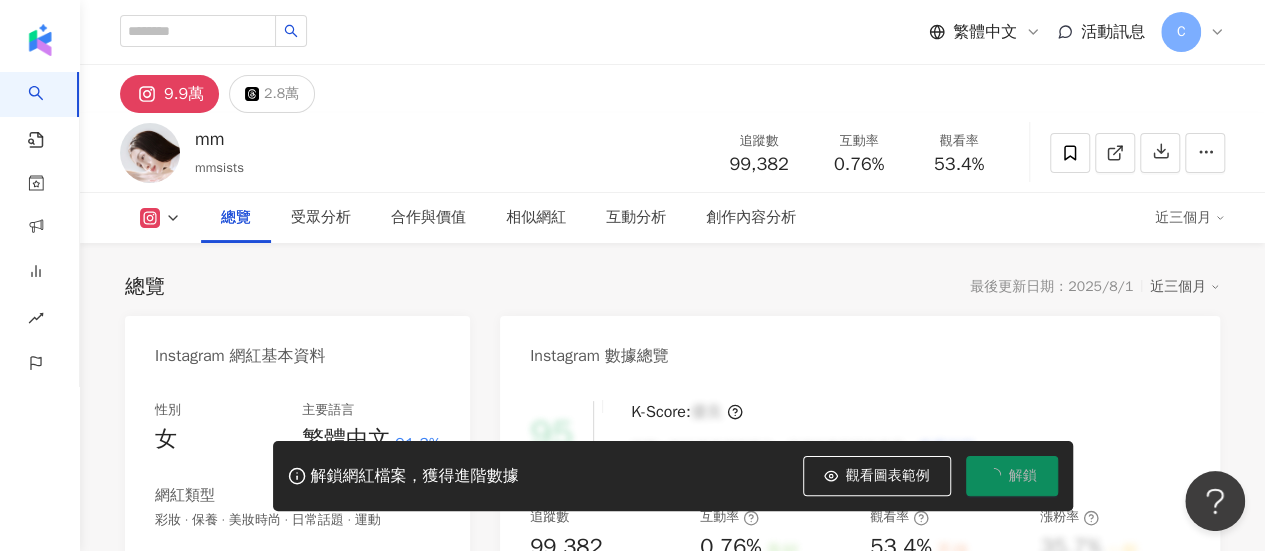 scroll, scrollTop: 300, scrollLeft: 0, axis: vertical 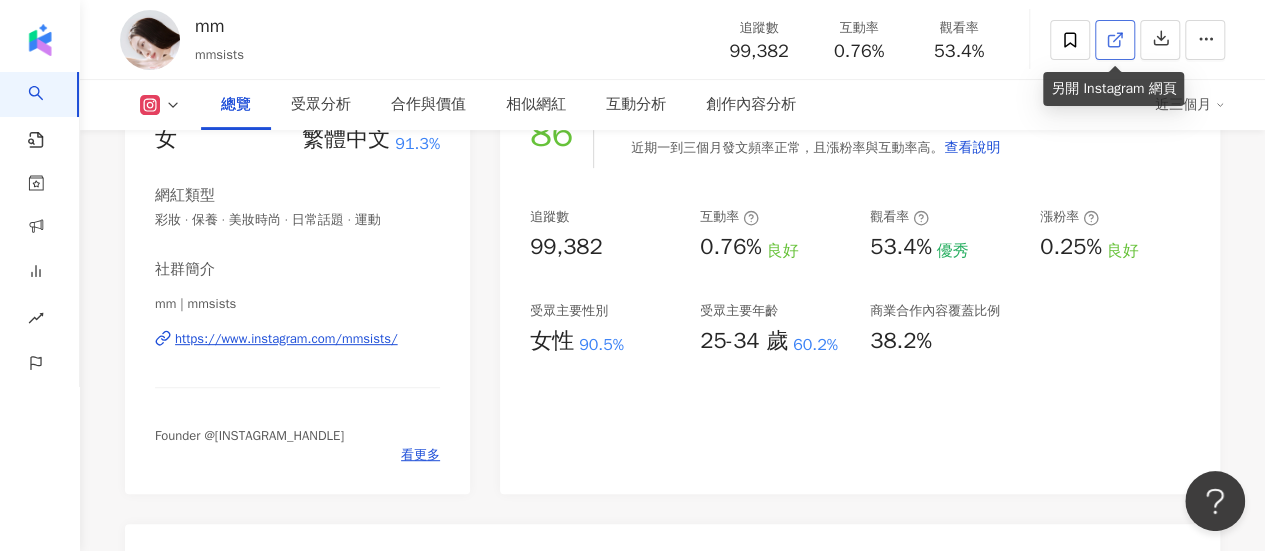 click at bounding box center [1115, 40] 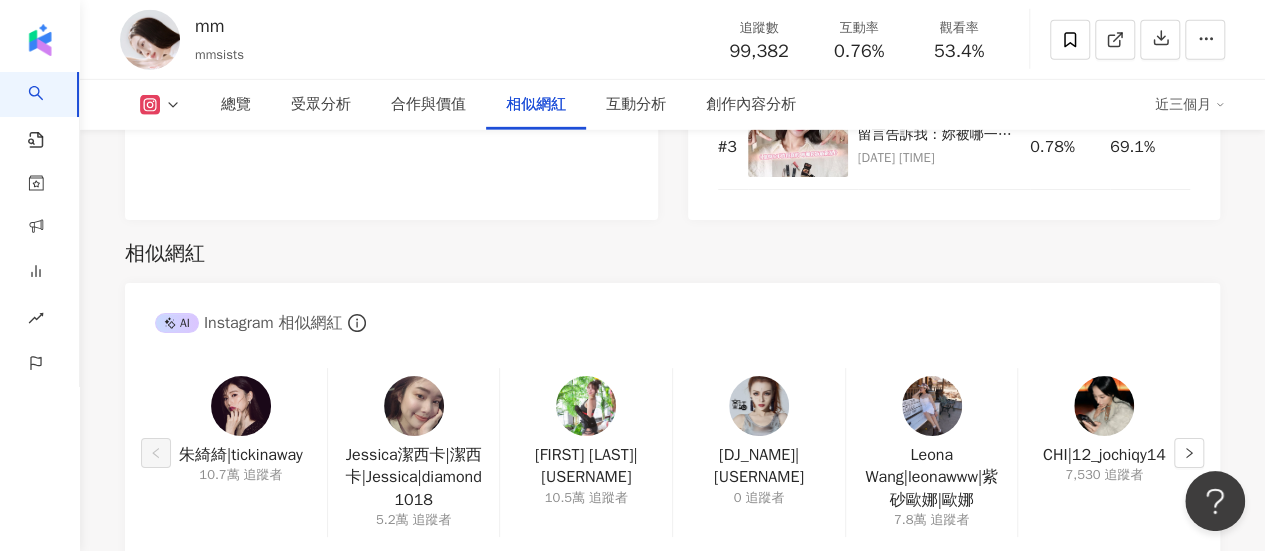 scroll, scrollTop: 3300, scrollLeft: 0, axis: vertical 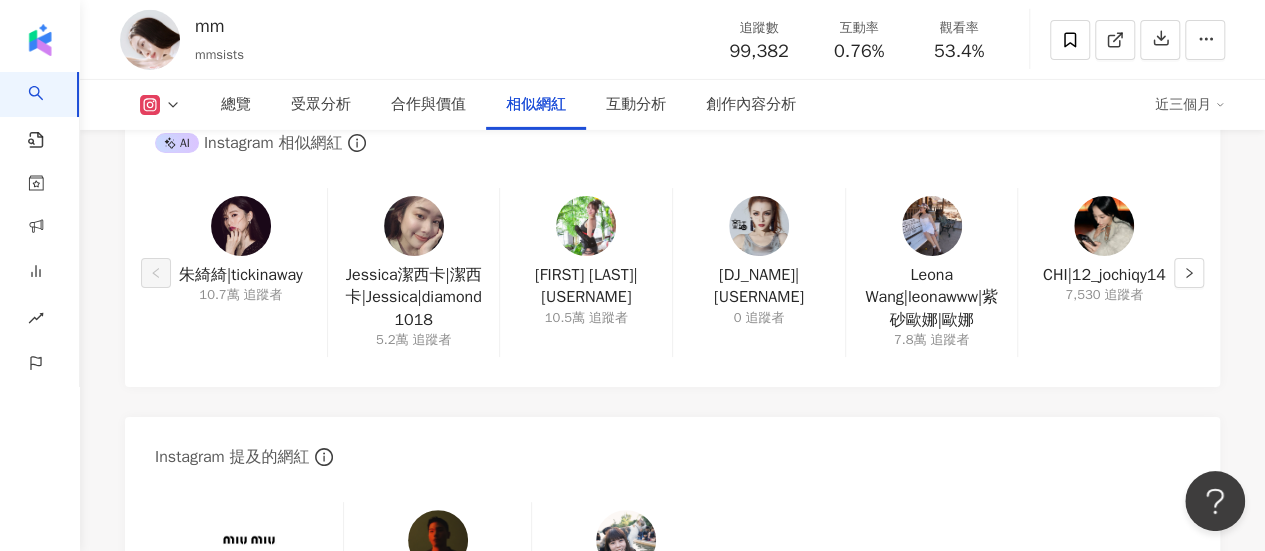 click at bounding box center (414, 226) 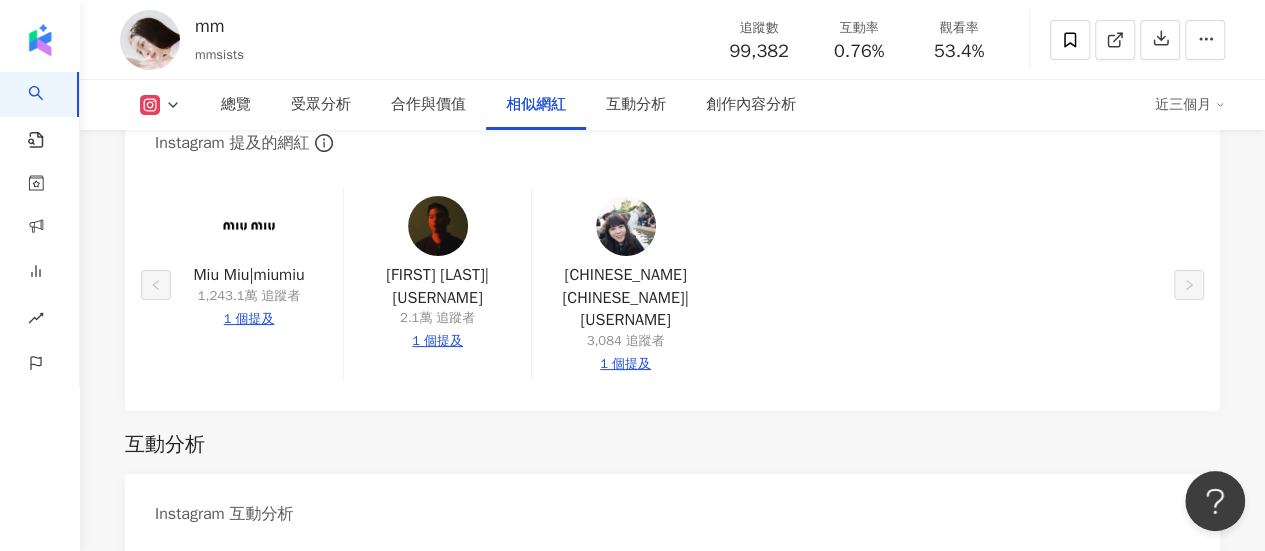 scroll, scrollTop: 3700, scrollLeft: 0, axis: vertical 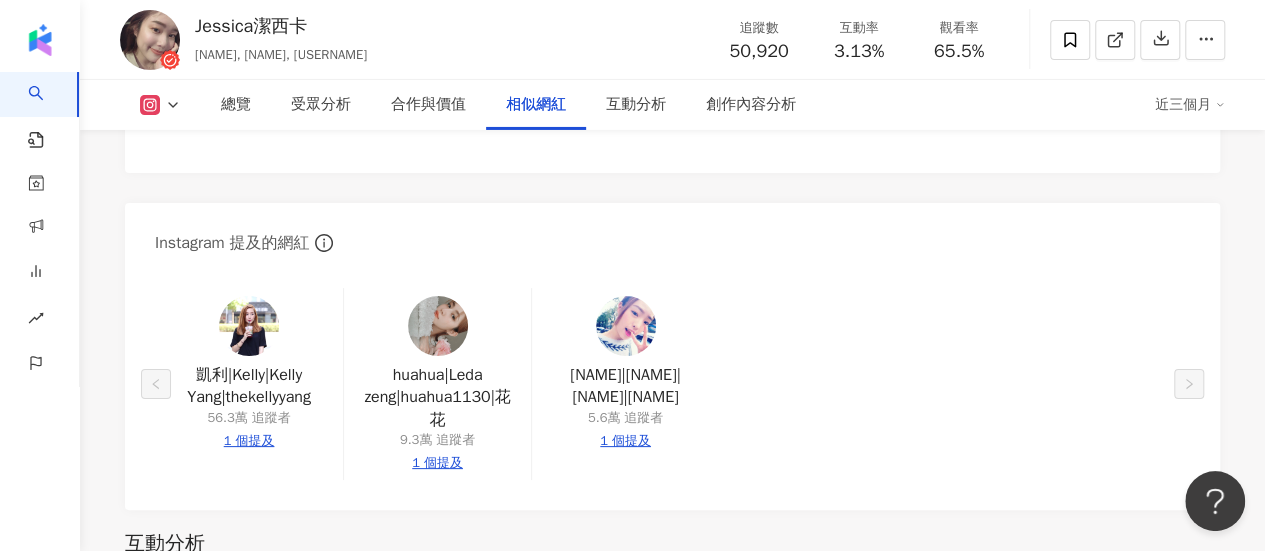click at bounding box center [249, 326] 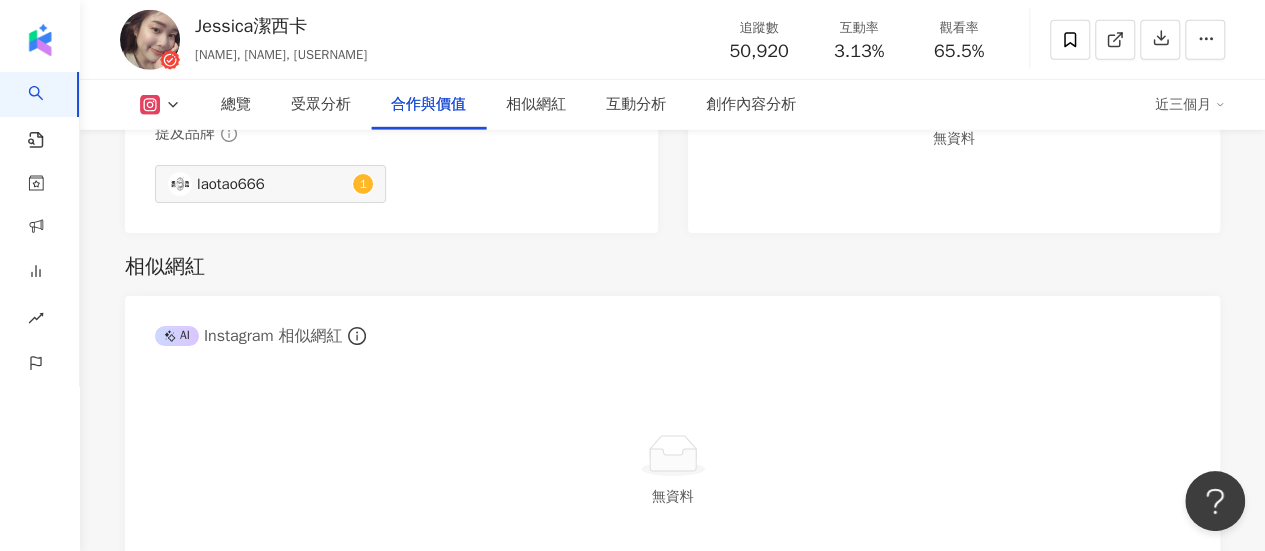 scroll, scrollTop: 2836, scrollLeft: 0, axis: vertical 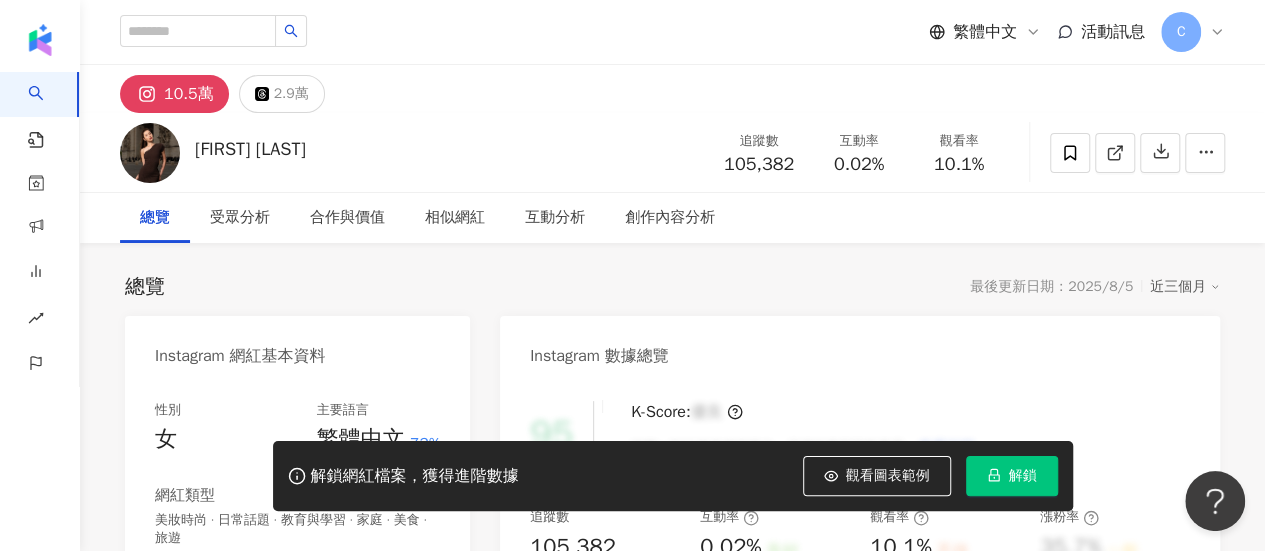 click on "解鎖" at bounding box center (1023, 476) 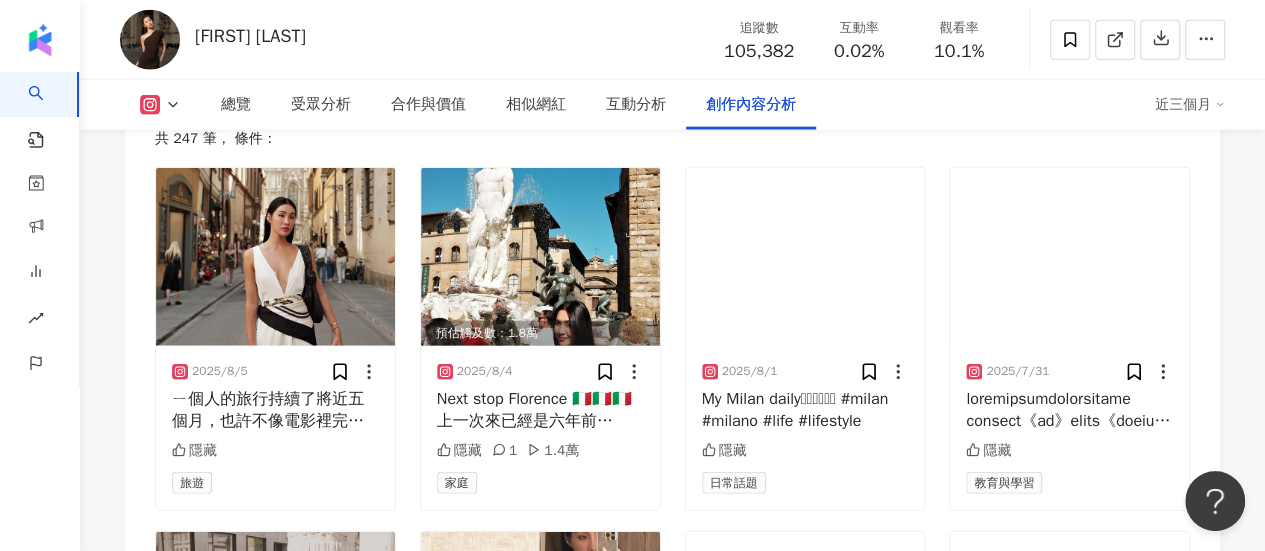 scroll, scrollTop: 6200, scrollLeft: 0, axis: vertical 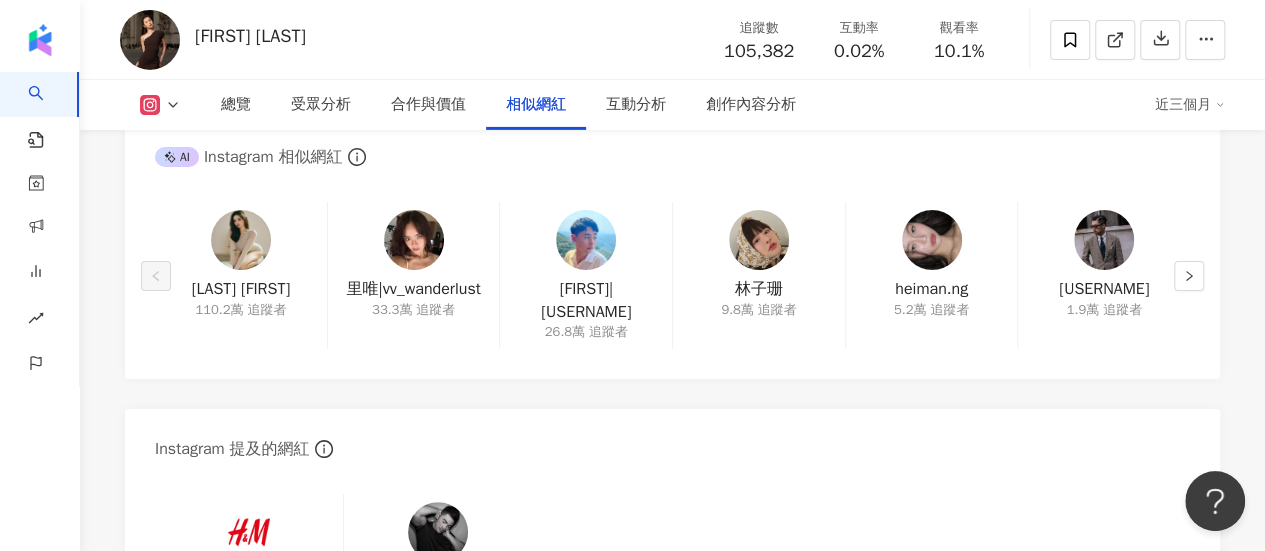 click at bounding box center (241, 240) 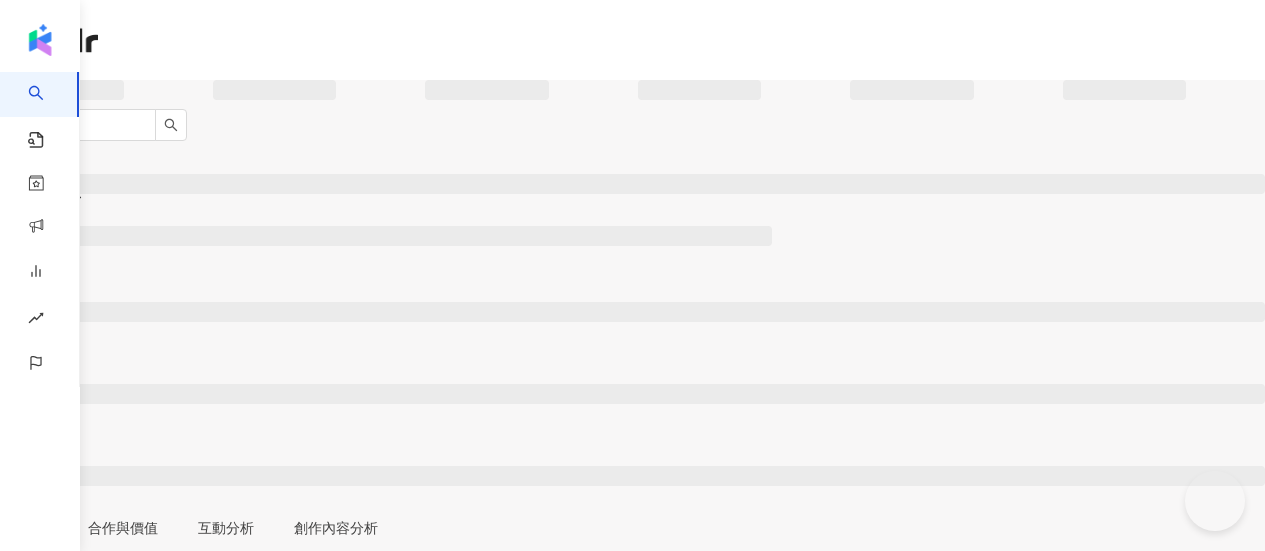 scroll, scrollTop: 0, scrollLeft: 0, axis: both 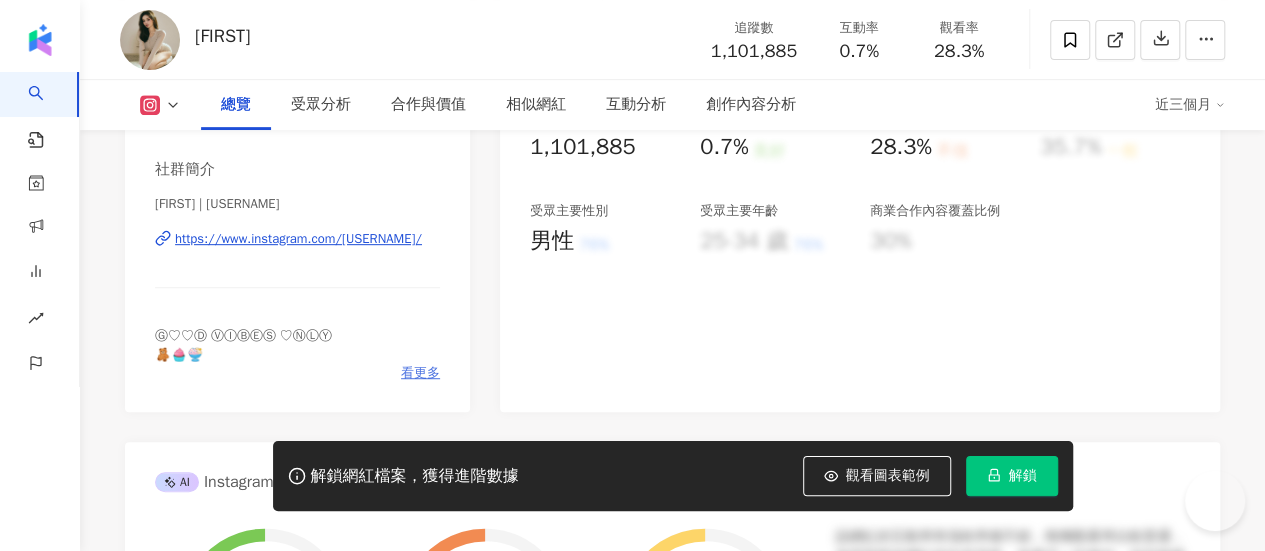 click on "看更多" at bounding box center (420, 373) 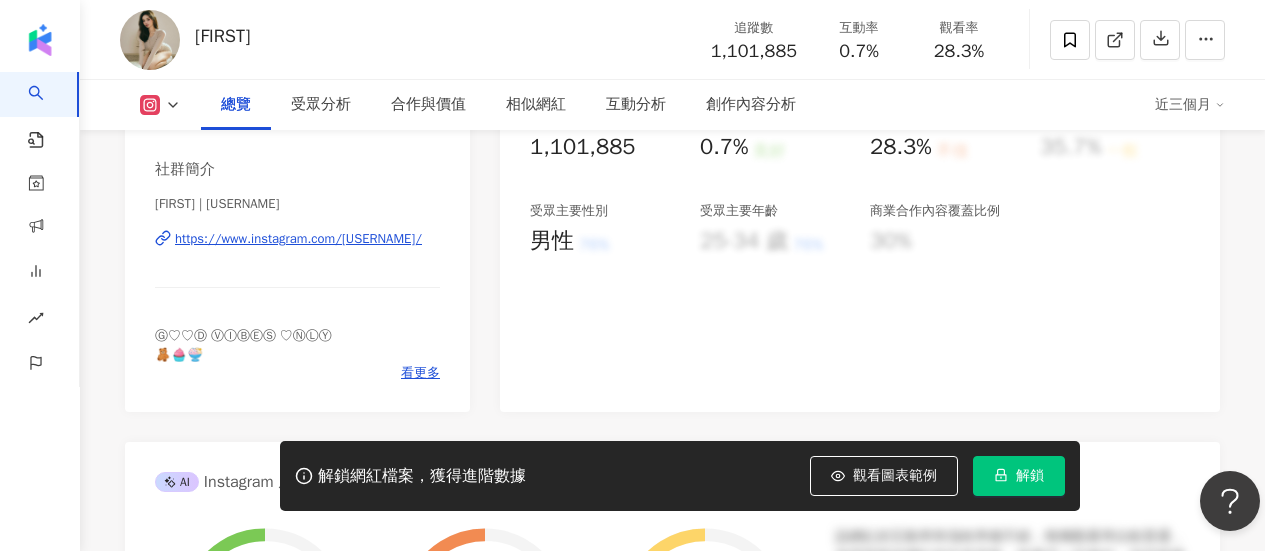 scroll, scrollTop: 0, scrollLeft: 0, axis: both 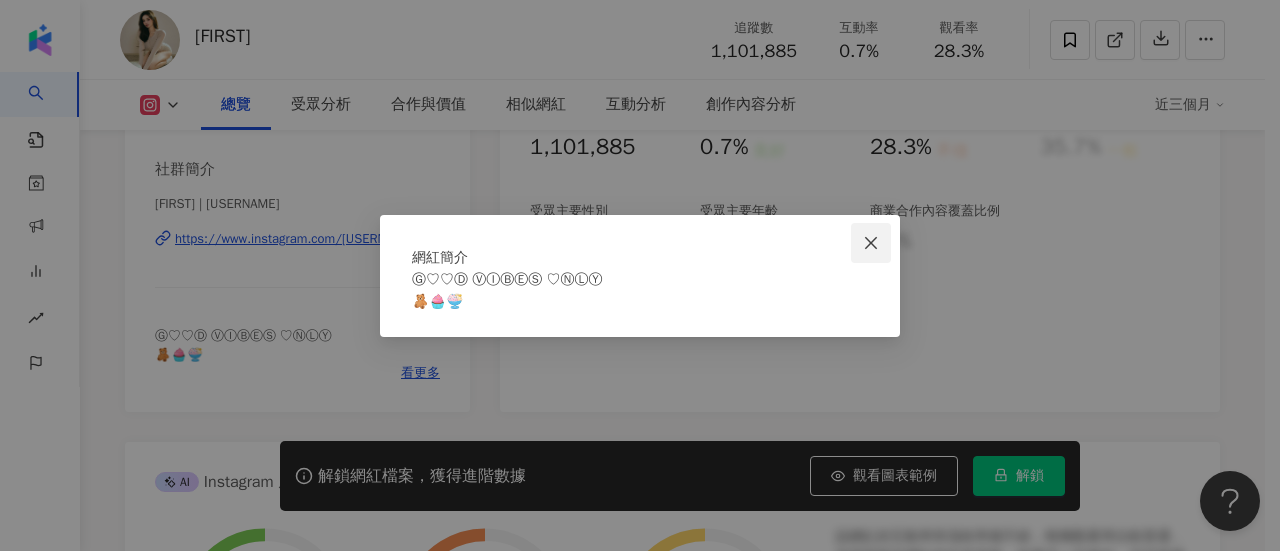 click at bounding box center [871, 243] 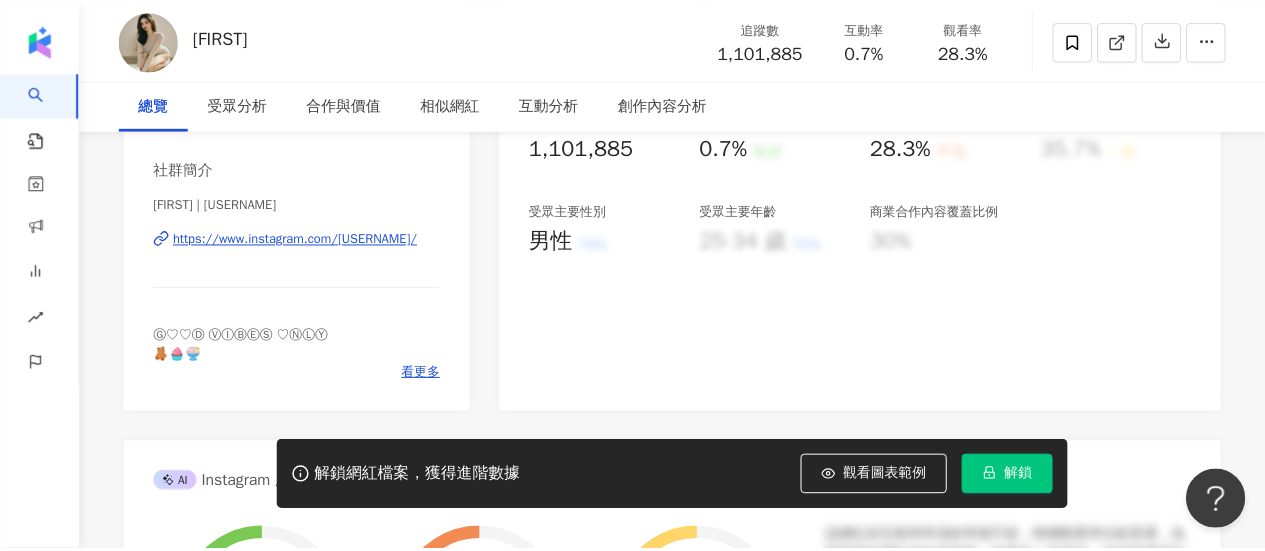 scroll, scrollTop: 0, scrollLeft: 0, axis: both 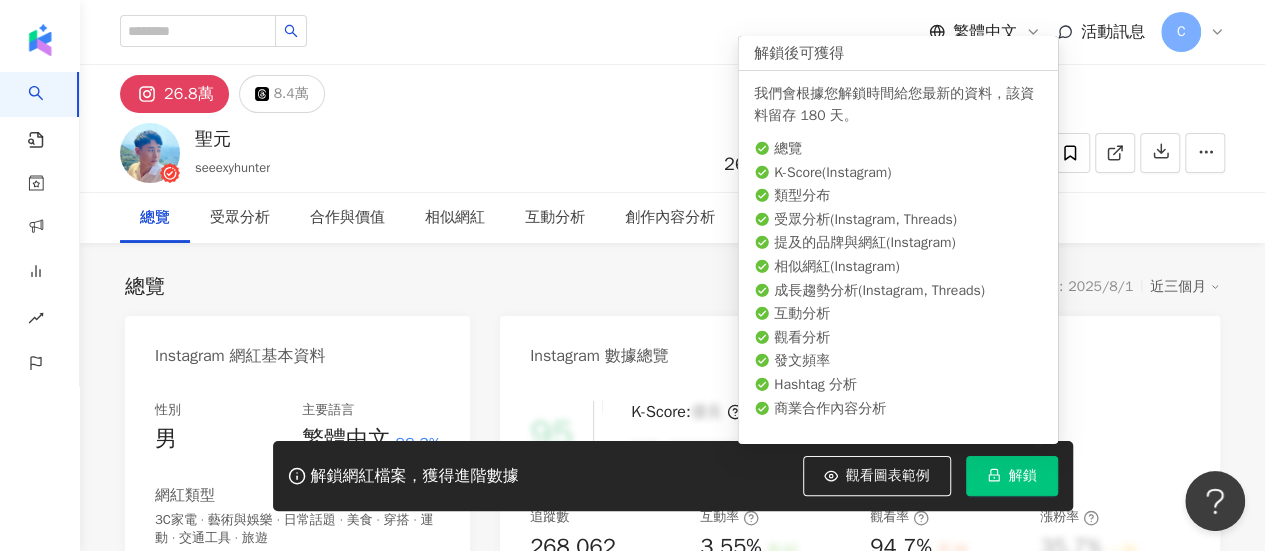 click on "解鎖" at bounding box center [1023, 476] 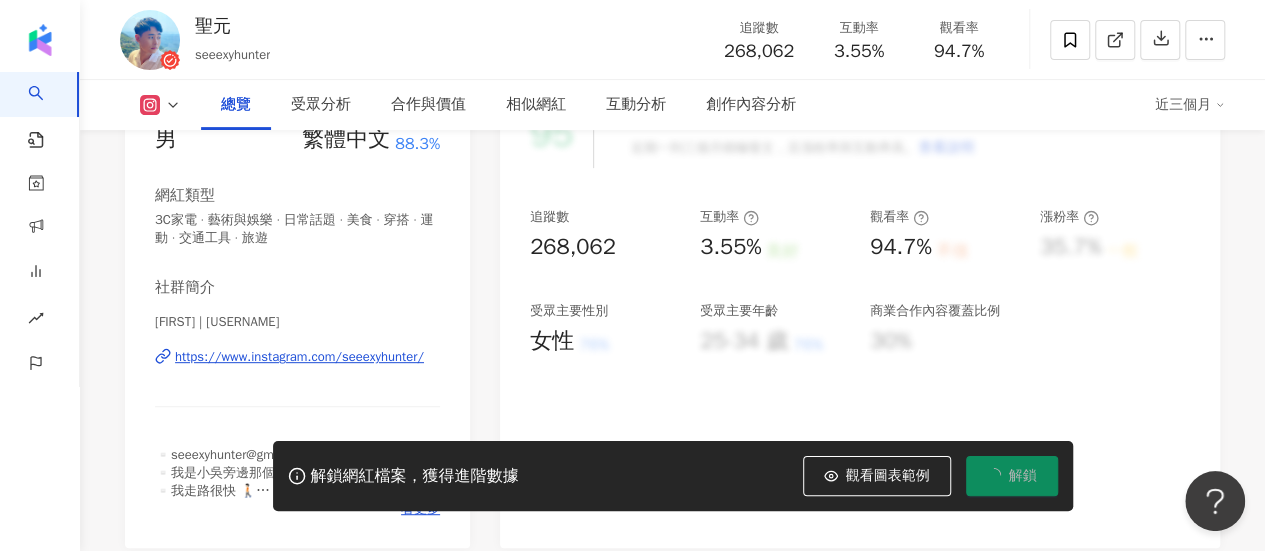 scroll, scrollTop: 400, scrollLeft: 0, axis: vertical 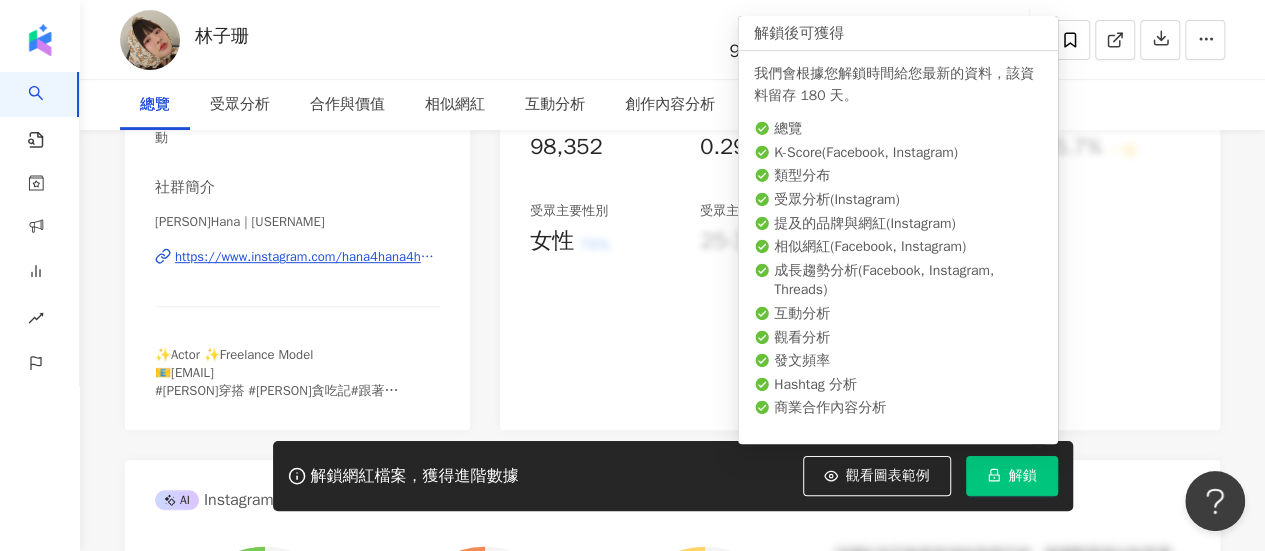 click 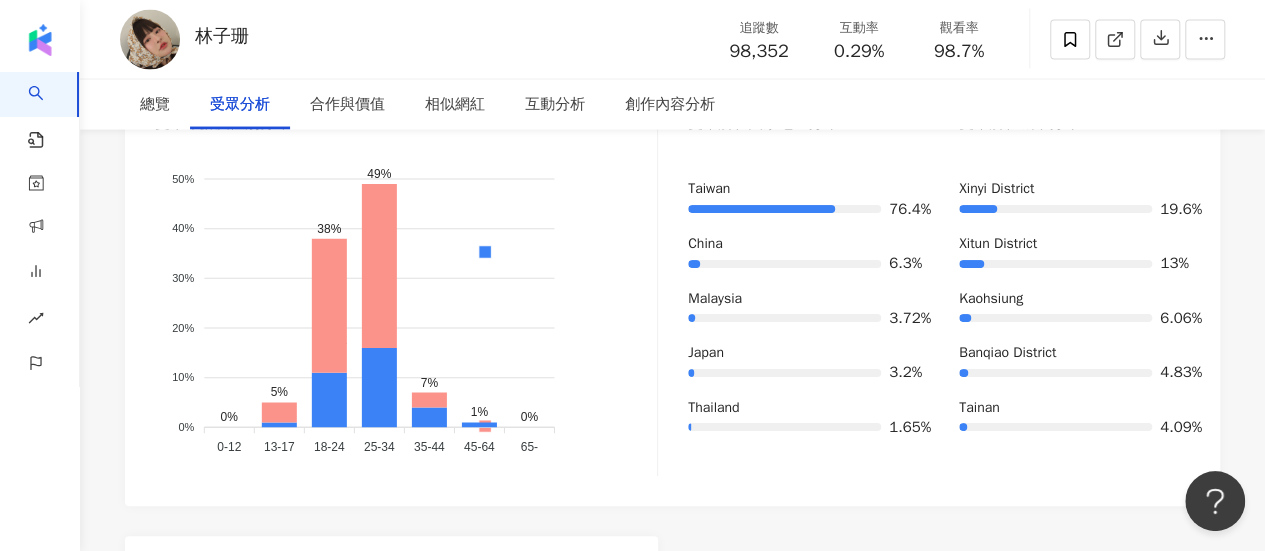 scroll, scrollTop: 1900, scrollLeft: 0, axis: vertical 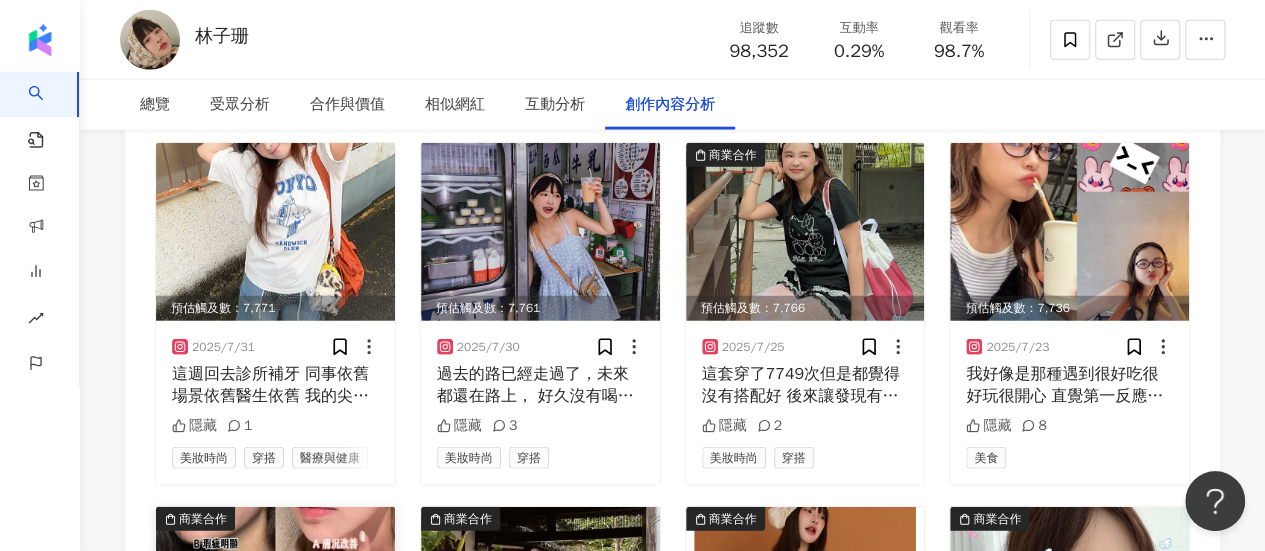 click at bounding box center (275, 596) 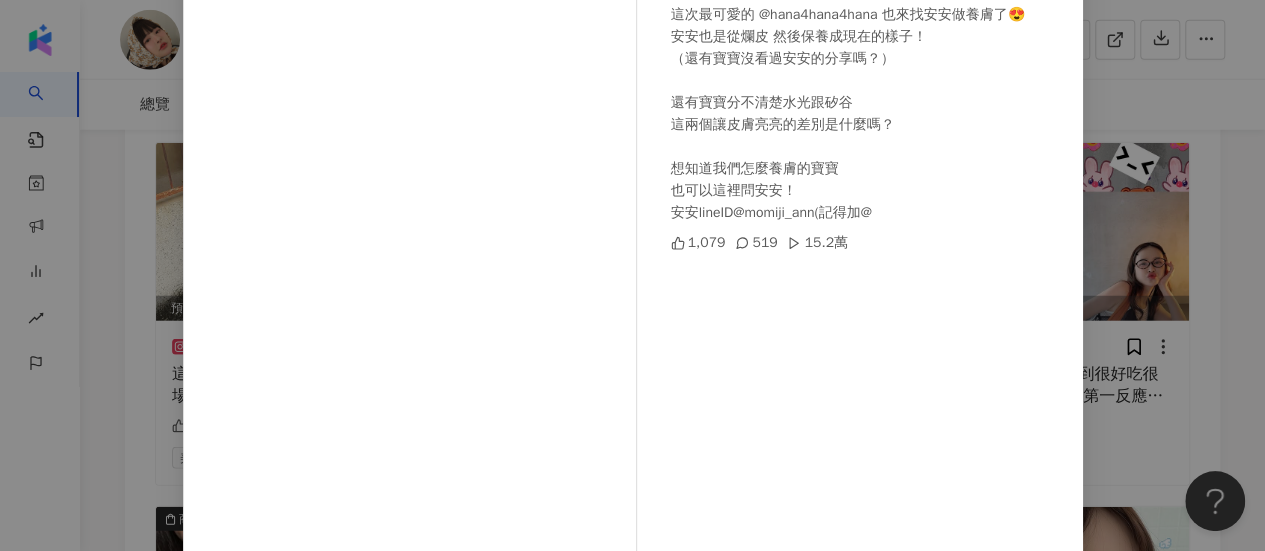 scroll, scrollTop: 146, scrollLeft: 0, axis: vertical 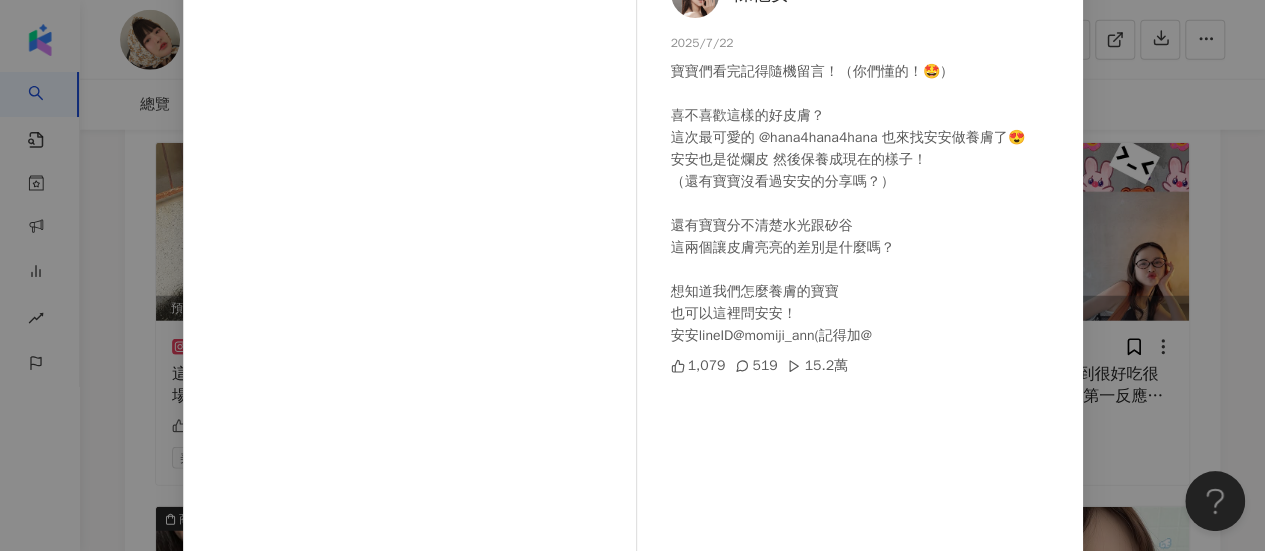 click on "陳俋安 2025/7/22 寶寶們看完記得隨機留言！（你們懂的！🤩）
喜不喜歡這樣的好皮膚？
這次最可愛的 @hana4hana4hana 也來找安安做養膚了😍
安安也是從爛皮 然後保養成現在的樣子！
（還有寶寶沒看過安安的分享嗎？）
還有寶寶分不清楚水光跟矽谷
這兩個讓皮膚亮亮的差別是什麼嗎？
想知道我們怎麼養膚的寶寶
也可以這裡問安安！
安安lineID@momiji_ann(記得加@ 1,079 519 15.2萬 查看原始貼文" at bounding box center [632, 275] 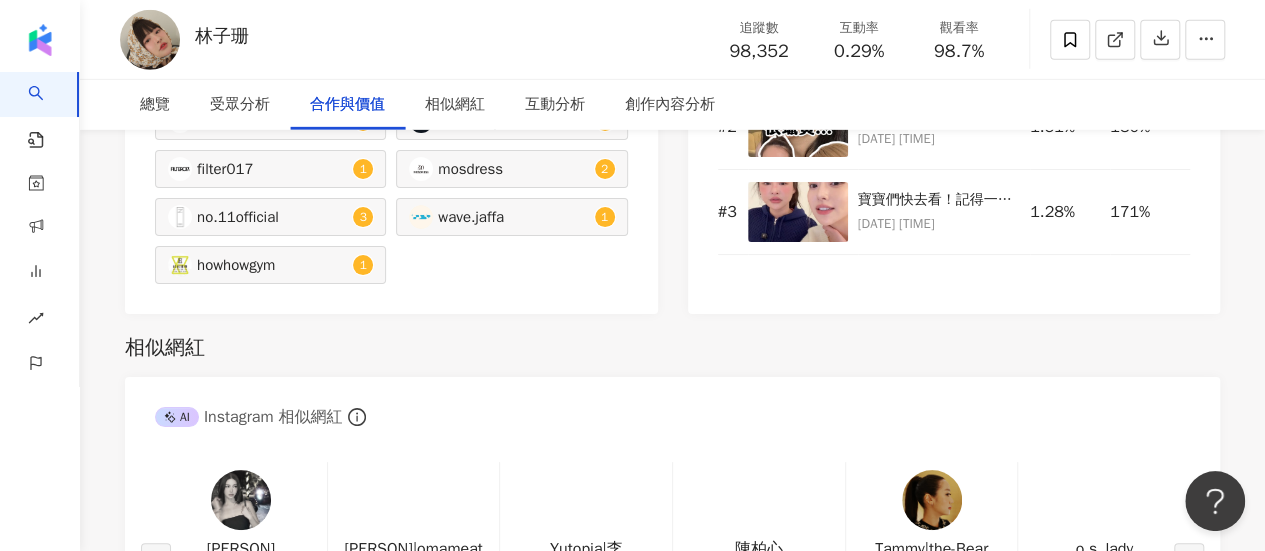 scroll, scrollTop: 3270, scrollLeft: 0, axis: vertical 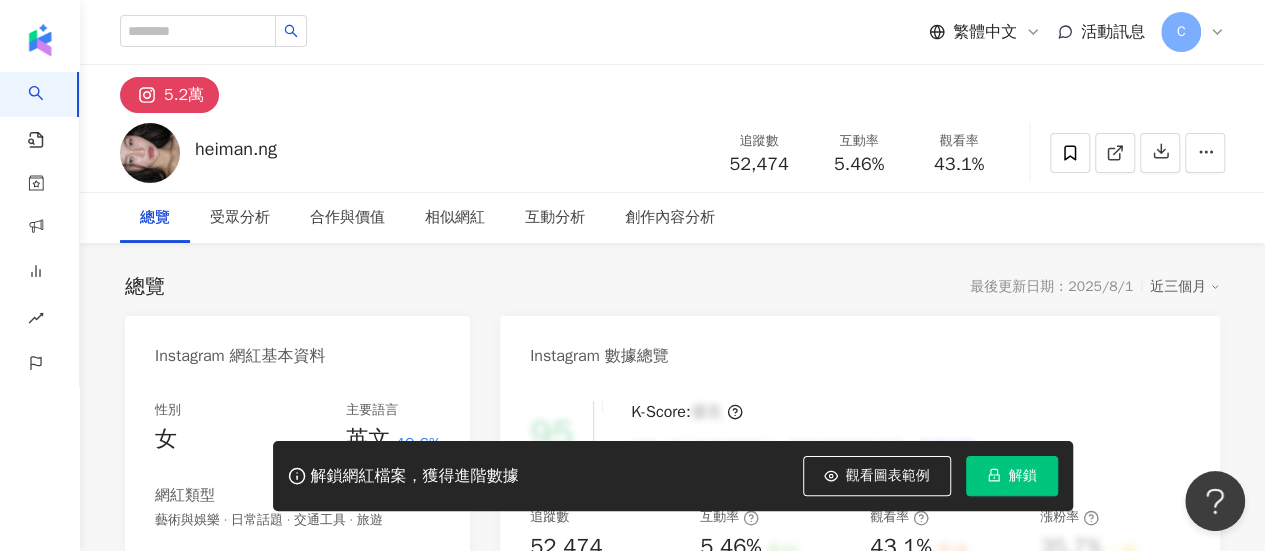 click 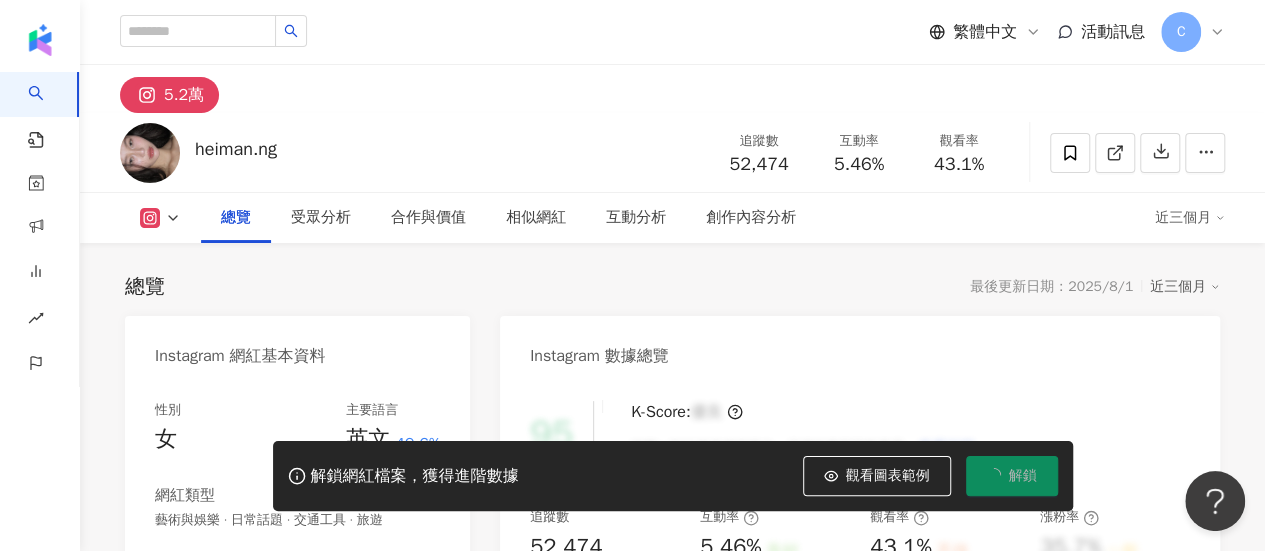 scroll, scrollTop: 800, scrollLeft: 0, axis: vertical 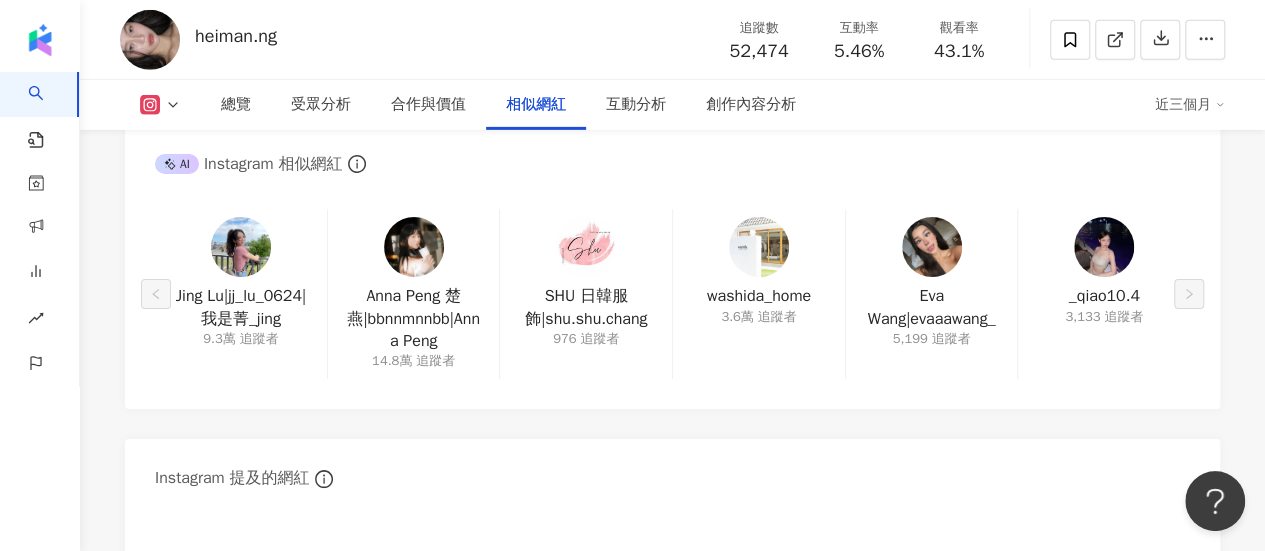 click at bounding box center [414, 247] 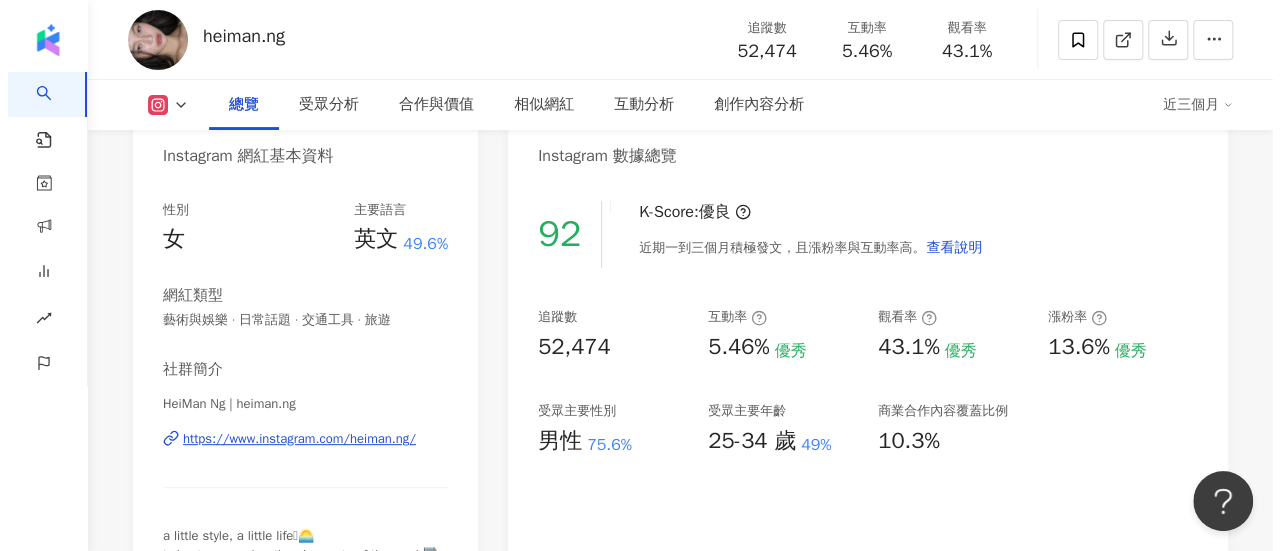 scroll, scrollTop: 400, scrollLeft: 0, axis: vertical 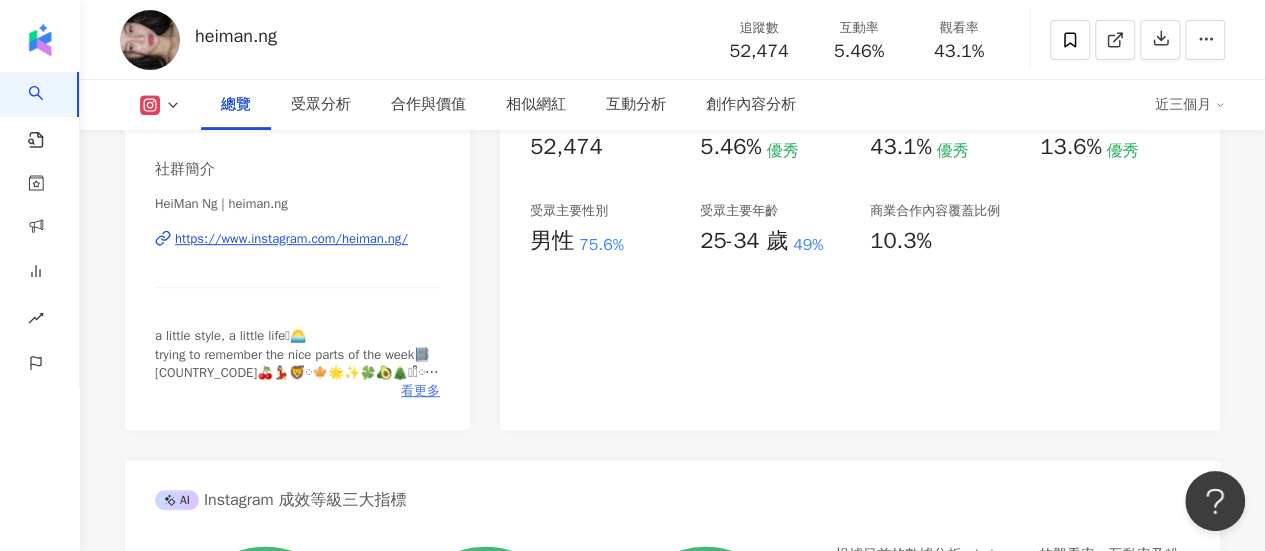 click on "看更多" at bounding box center (420, 391) 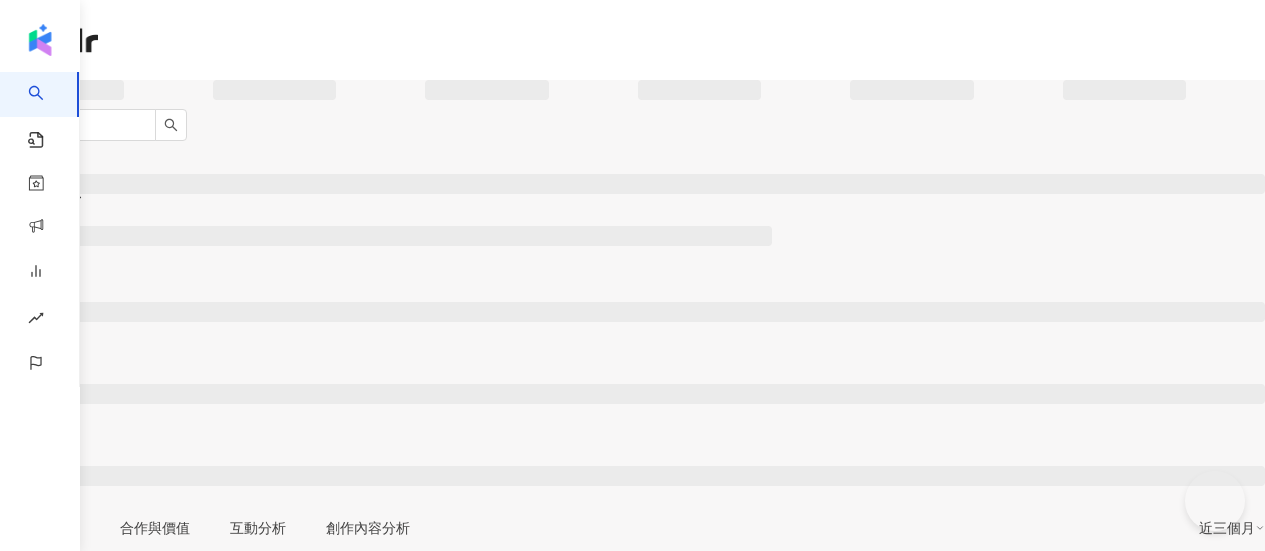scroll, scrollTop: 0, scrollLeft: 0, axis: both 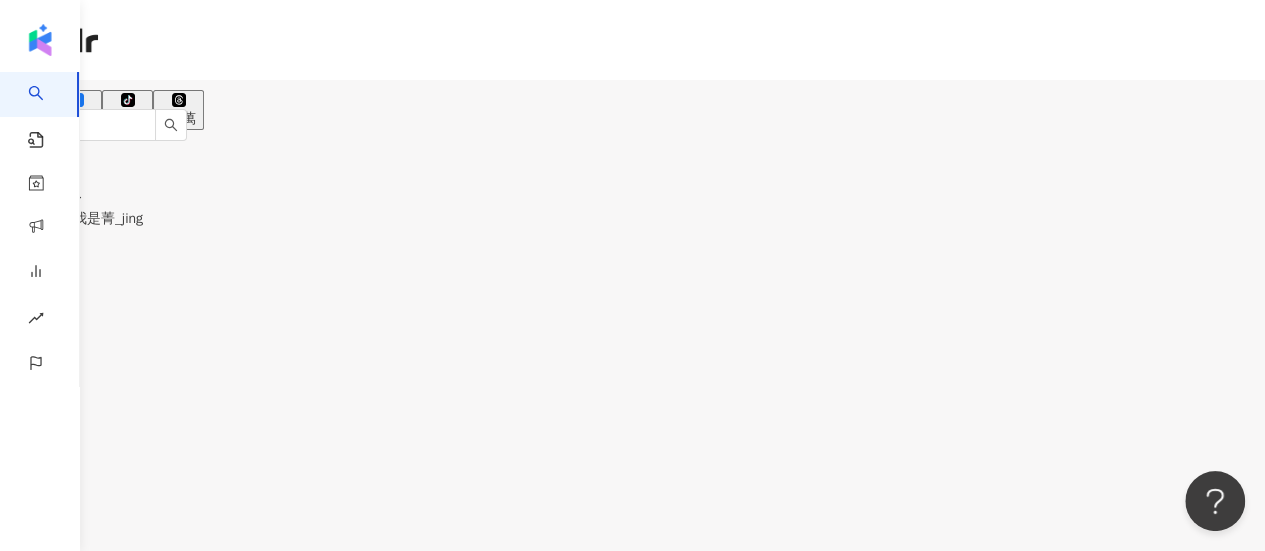 click on "解鎖" at bounding box center (57, 9669) 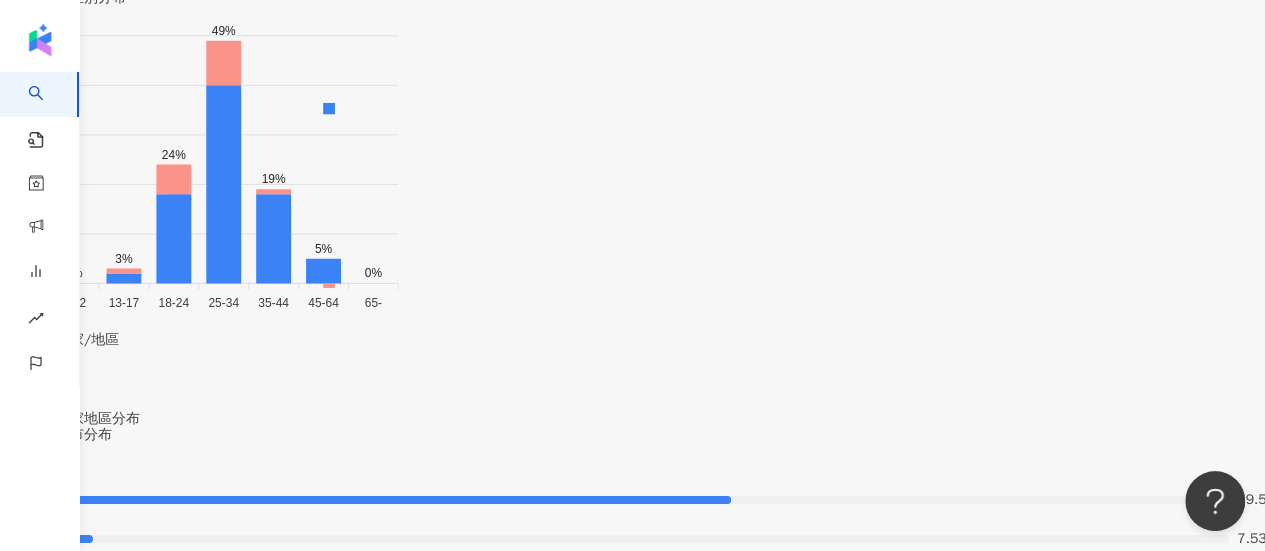 scroll, scrollTop: 3202, scrollLeft: 0, axis: vertical 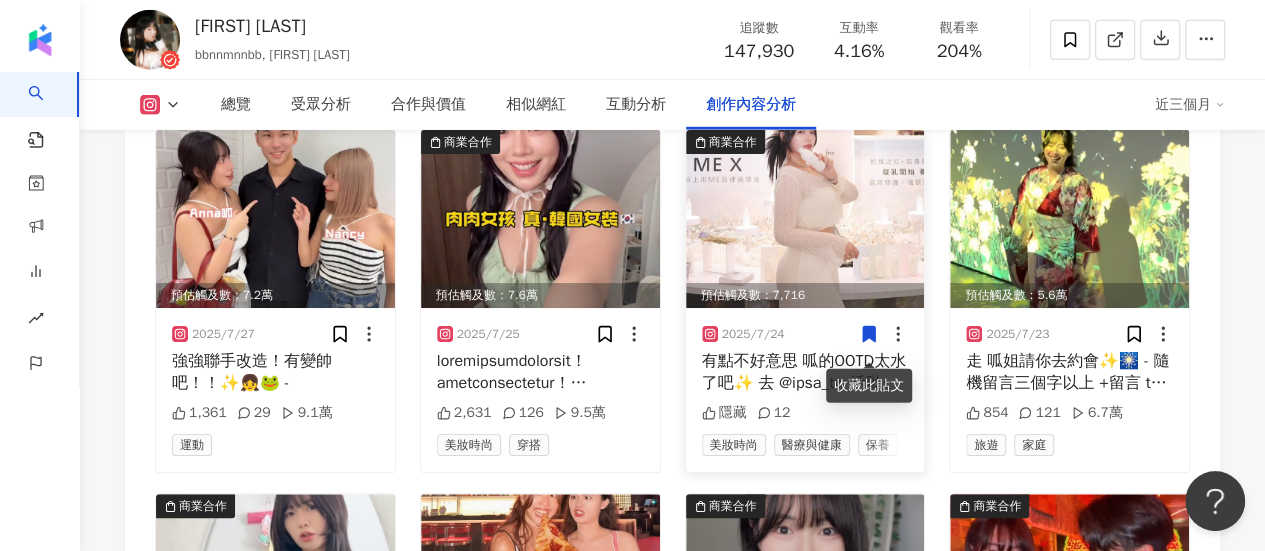 click at bounding box center [805, 219] 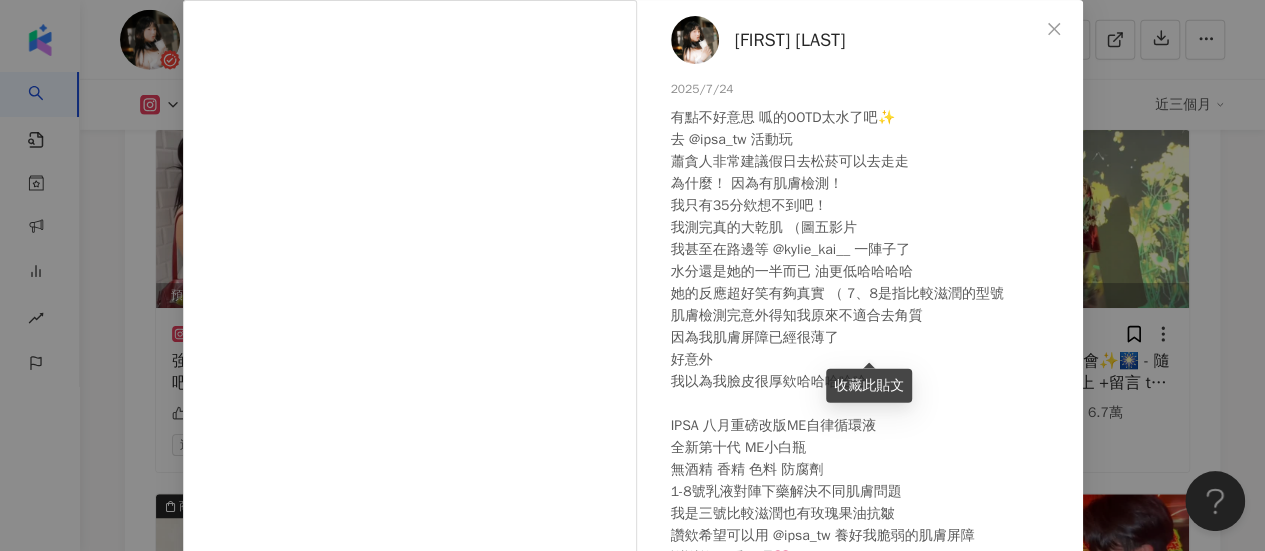 scroll, scrollTop: 200, scrollLeft: 0, axis: vertical 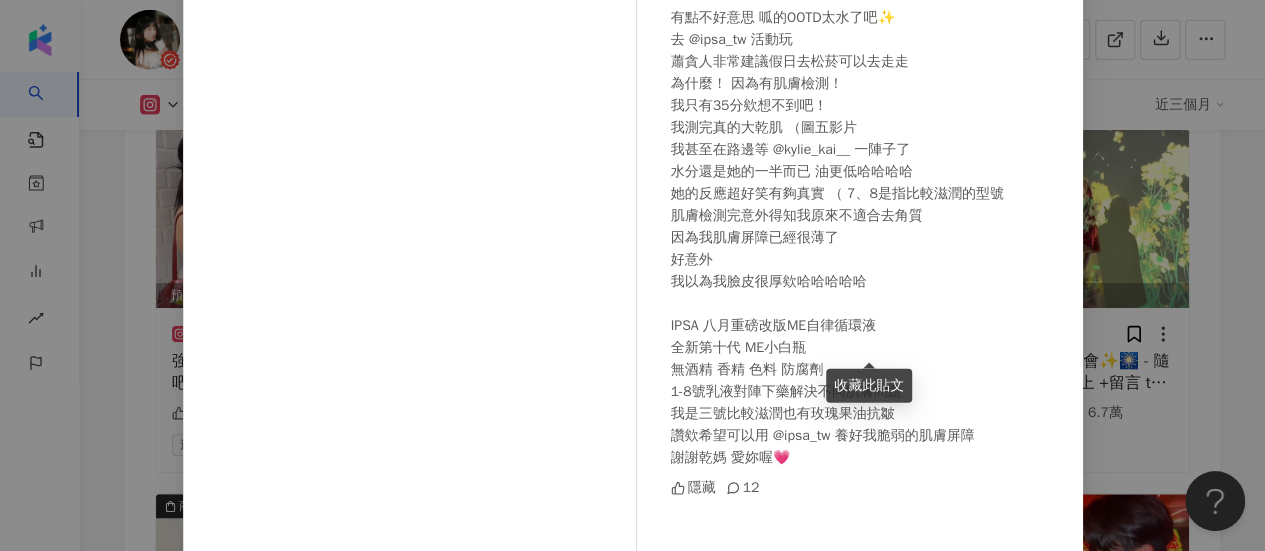 click on "Anna Peng 楚燕 2025/7/24 有點不好意思 呱的OOTD太水了吧✨
去 @ipsa_tw 活動玩
蕭貪人非常建議假日去松菸可以去走走
為什麼！ 因為有肌膚檢測！
我只有35分欸想不到吧！
我測完真的大乾肌 （圖五影片
我甚至在路邊等 @kylie_kai__ 一陣子了
水分還是她的一半而已 油更低哈哈哈哈
她的反應超好笑有夠真實 （ 7、8是指比較滋潤的型號
肌膚檢測完意外得知我原來不適合去角質
因為我肌膚屏障已經很薄了
好意外
我以為我臉皮很厚欸哈哈哈哈哈
IPSA 八月重磅改版ME自律循環液
全新第十代 ME小白瓶
無酒精 香精 色料 防腐劑
1-8號乳液對陣下藥解決不同肌膚問題
我是三號比較滋潤也有玫瑰果油抗皺
讚欸希望可以用 @ipsa_tw 養好我脆弱的肌膚屏障
謝謝乾媽 愛妳喔💗 隱藏 12 查看原始貼文" at bounding box center (632, 275) 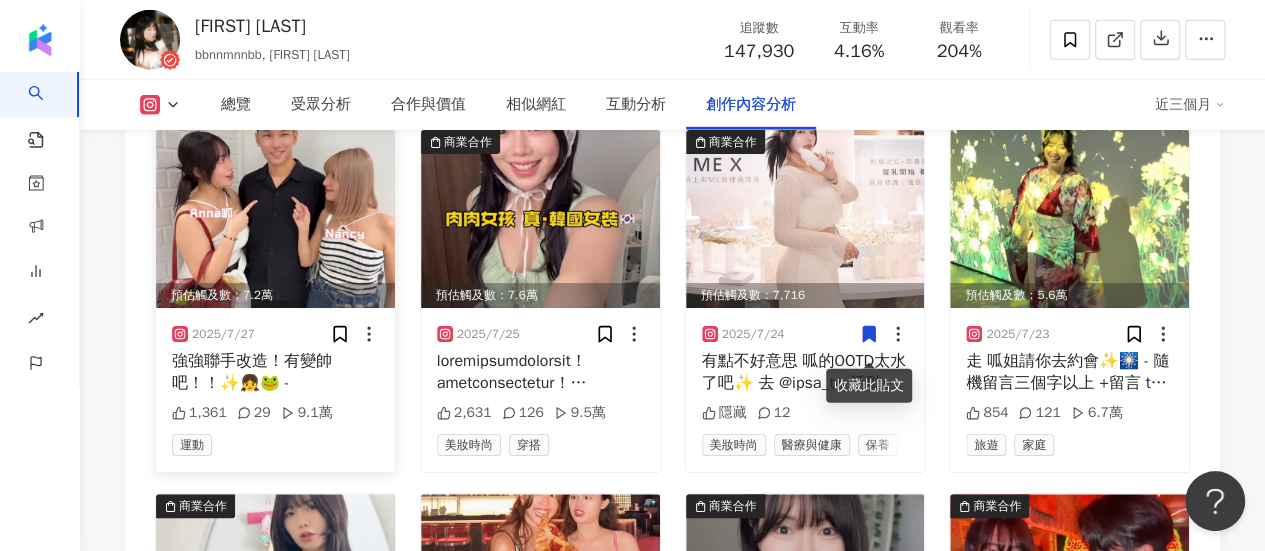 click at bounding box center [275, 219] 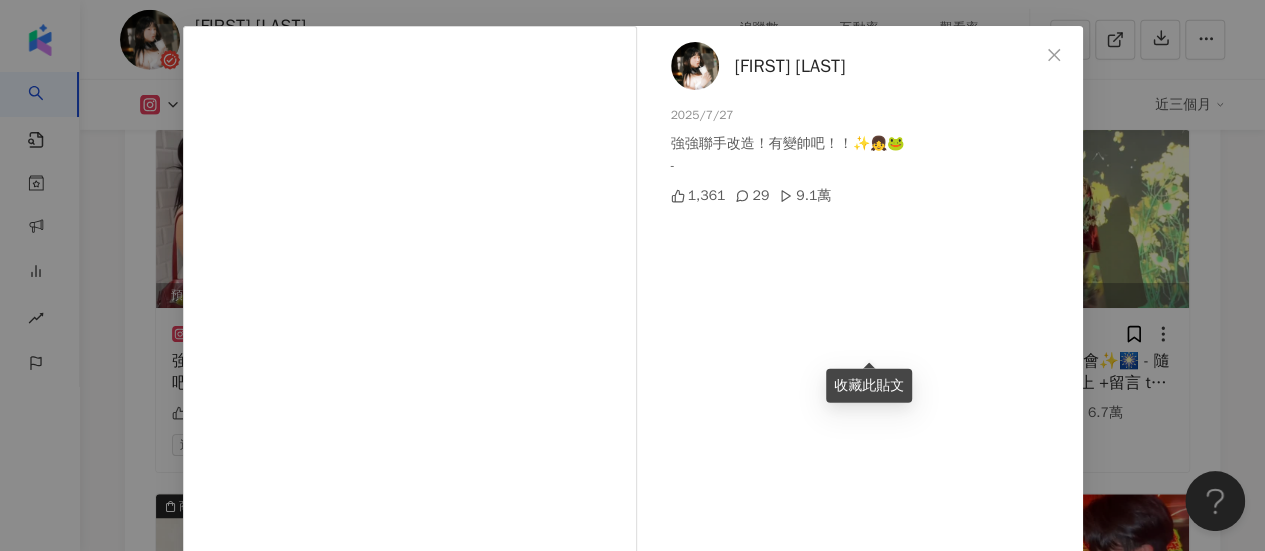 scroll, scrollTop: 200, scrollLeft: 0, axis: vertical 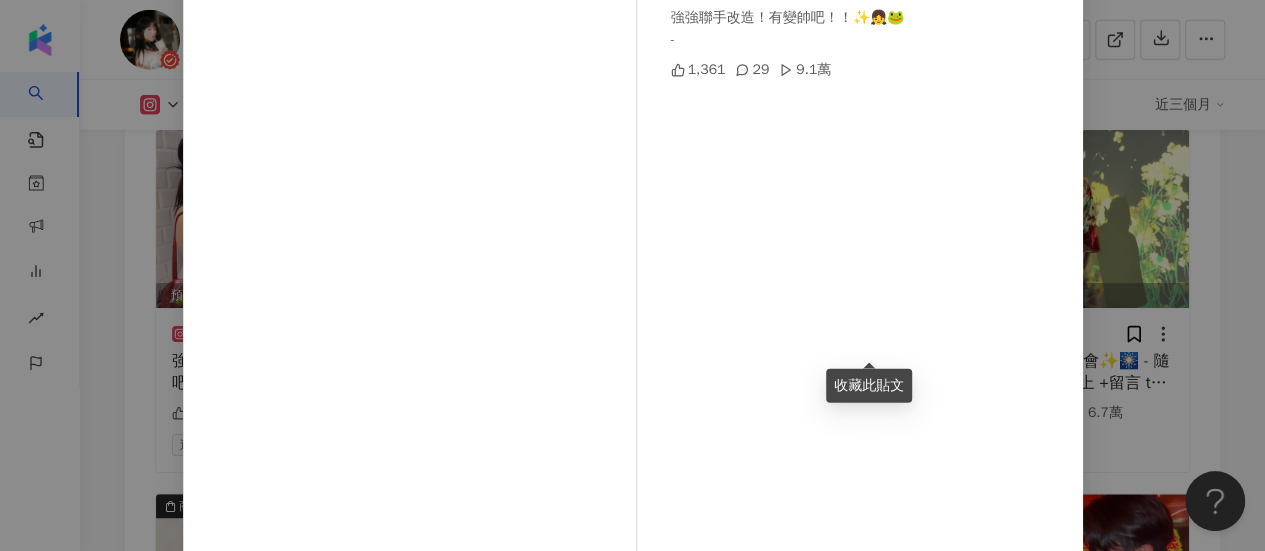 click on "Anna Peng 楚燕 2025/7/27 強強聯手改造！有變帥吧！！✨👧🐸
- 1,361 29 9.1萬 查看原始貼文" at bounding box center (632, 275) 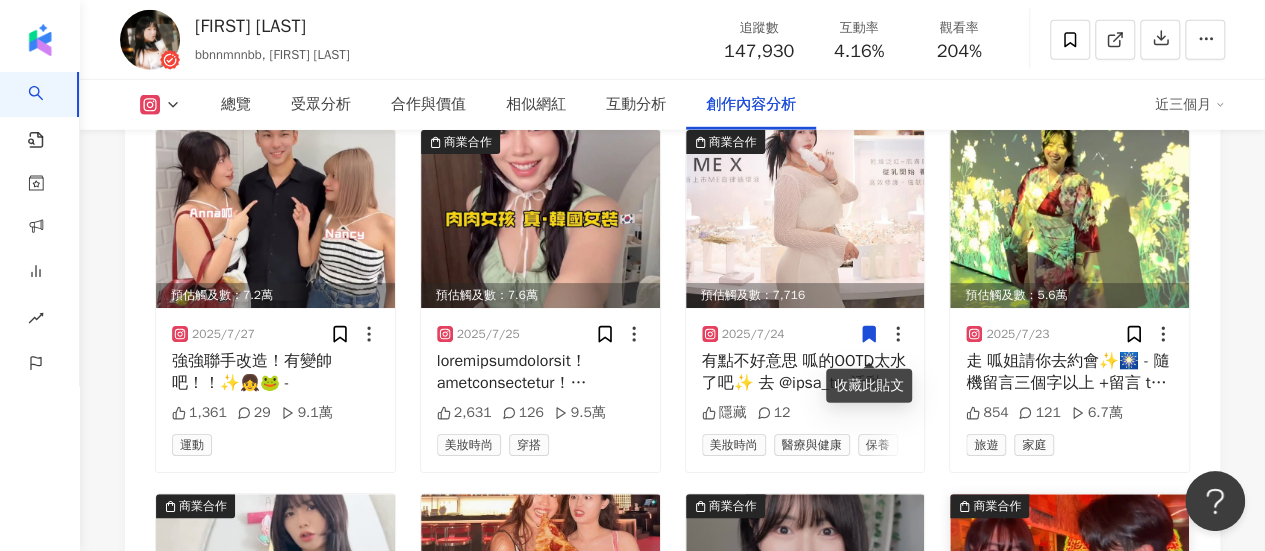 scroll, scrollTop: 7106, scrollLeft: 0, axis: vertical 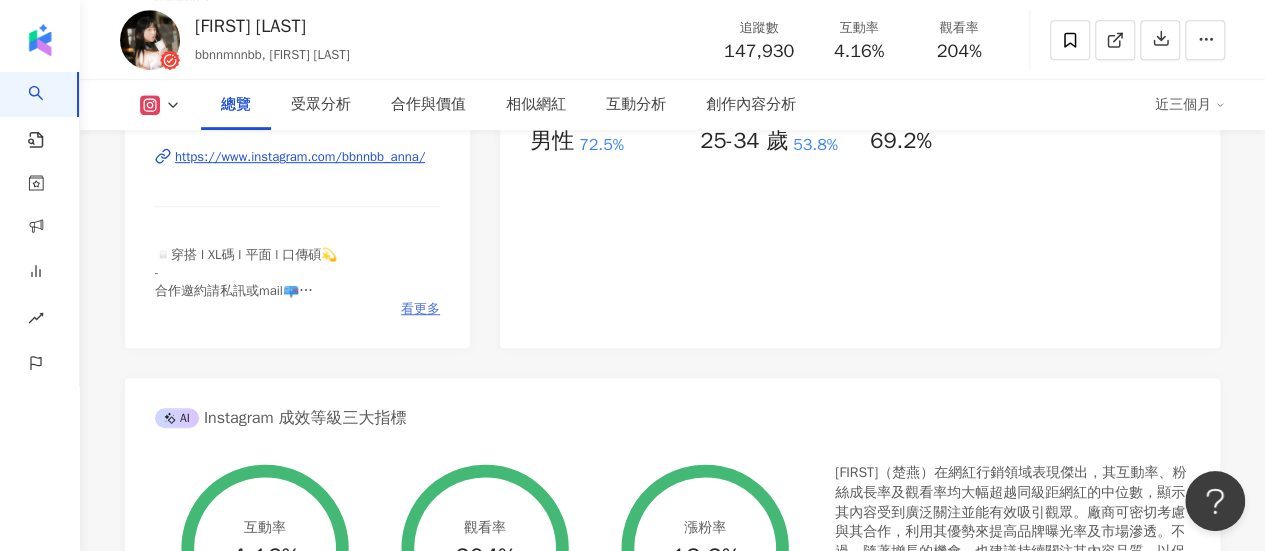 click on "看更多" at bounding box center [420, 309] 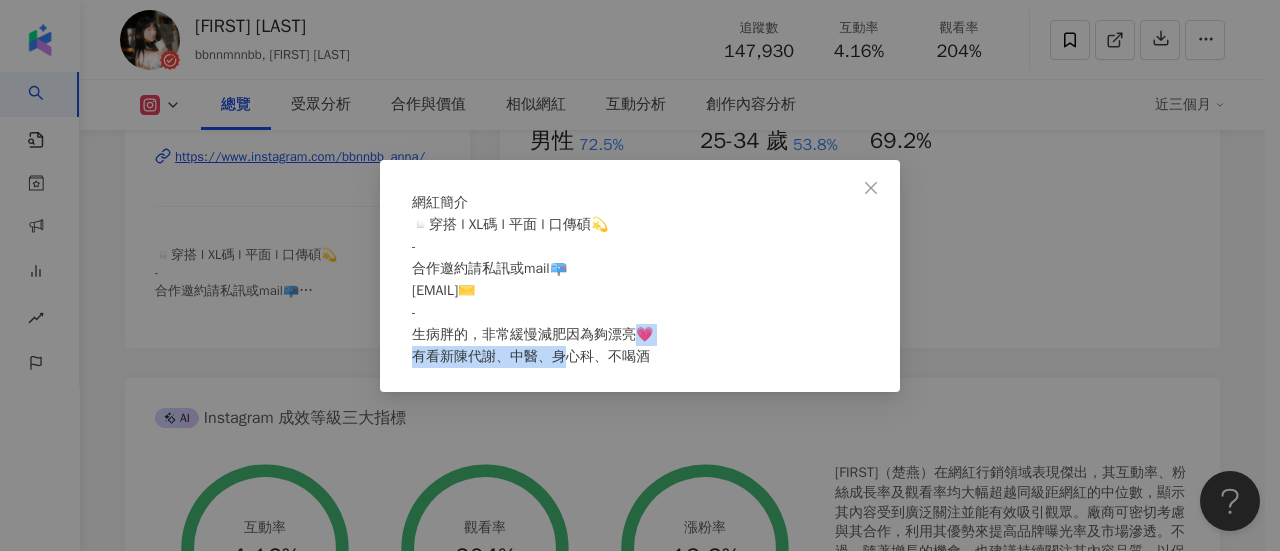 drag, startPoint x: 489, startPoint y: 351, endPoint x: 680, endPoint y: 342, distance: 191.21193 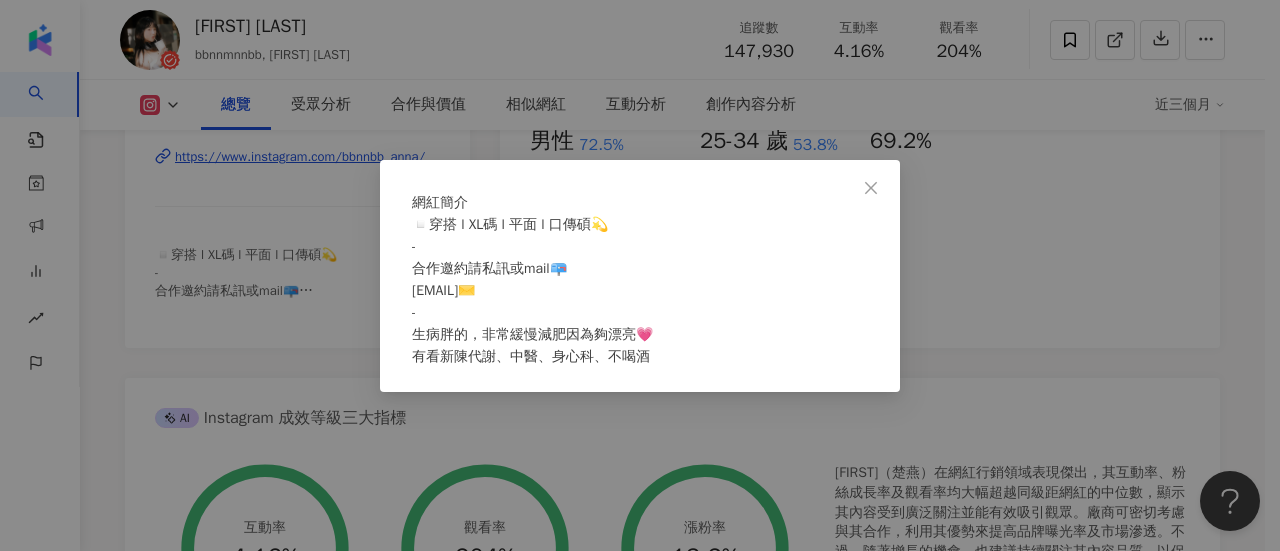 click on "網紅簡介 ◽️穿搭 l XL碼 l 平面 l 口傳碩💫
-
合作邀約請私訊或mail📪
anna27yen@gmail.com✉️
-
生病胖的，非常緩慢減肥因為夠漂亮💗
有看新陳代謝、中醫、身心科、不喝酒" at bounding box center [640, 275] 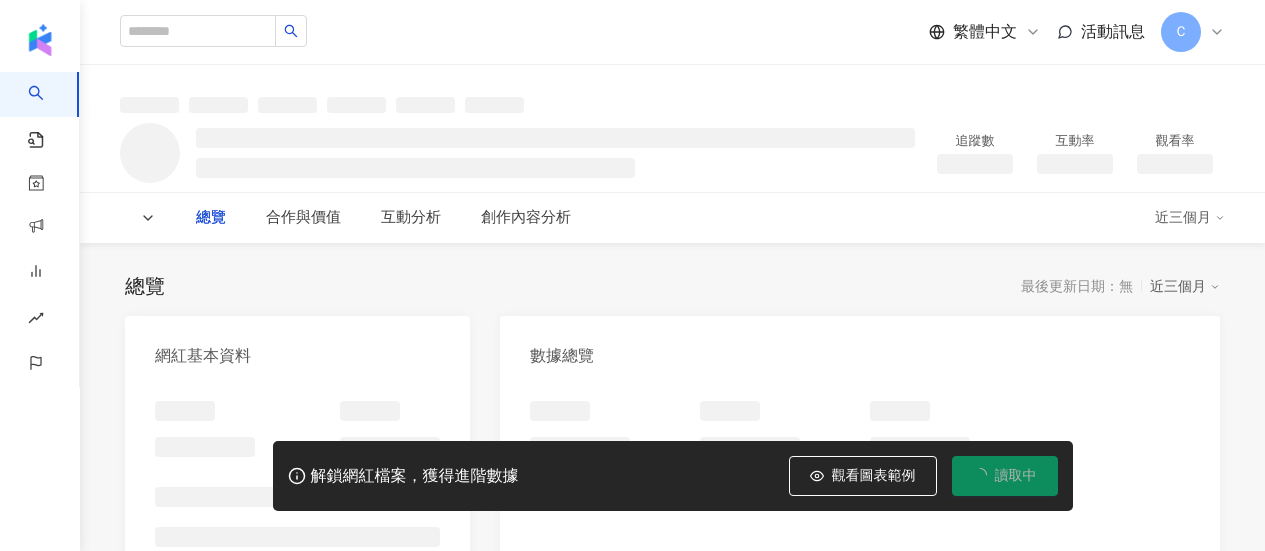 scroll, scrollTop: 0, scrollLeft: 0, axis: both 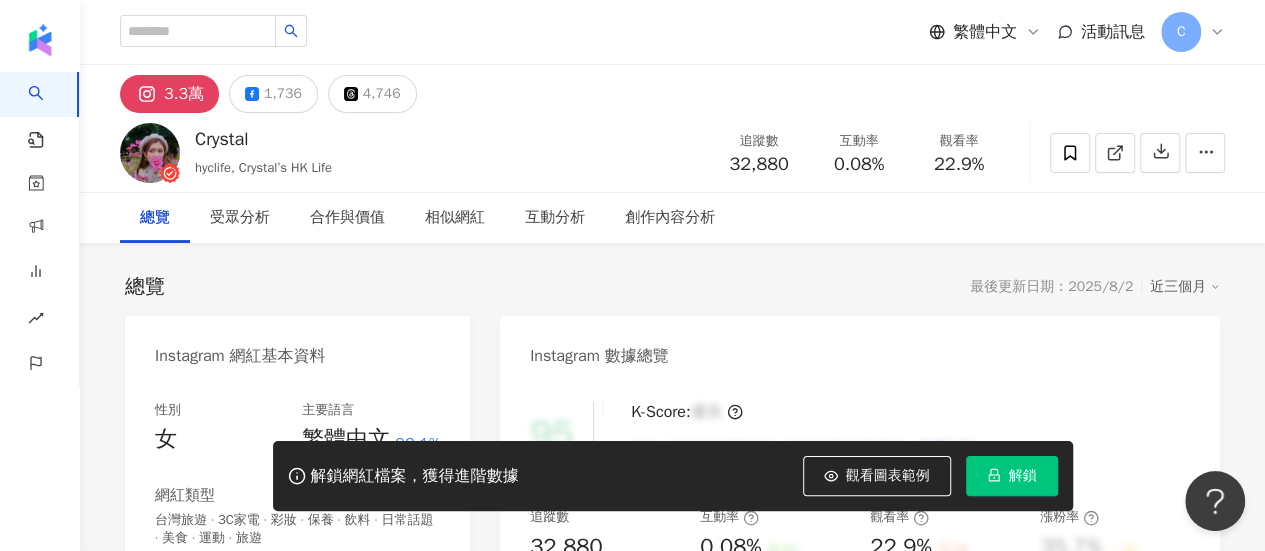drag, startPoint x: 1023, startPoint y: 475, endPoint x: 963, endPoint y: 472, distance: 60.074955 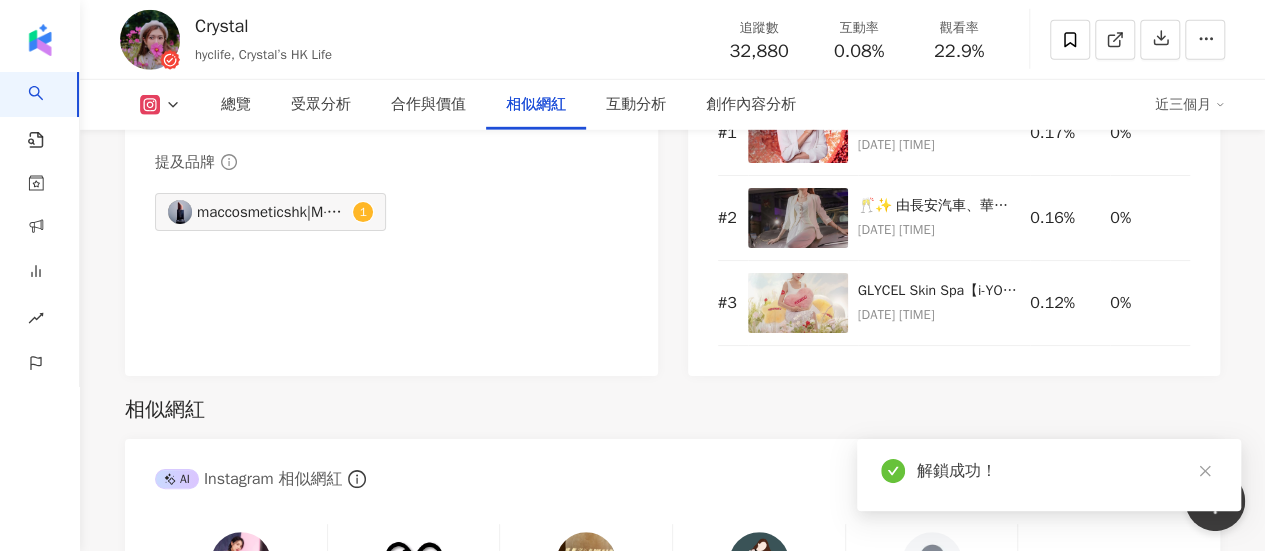 scroll, scrollTop: 3300, scrollLeft: 0, axis: vertical 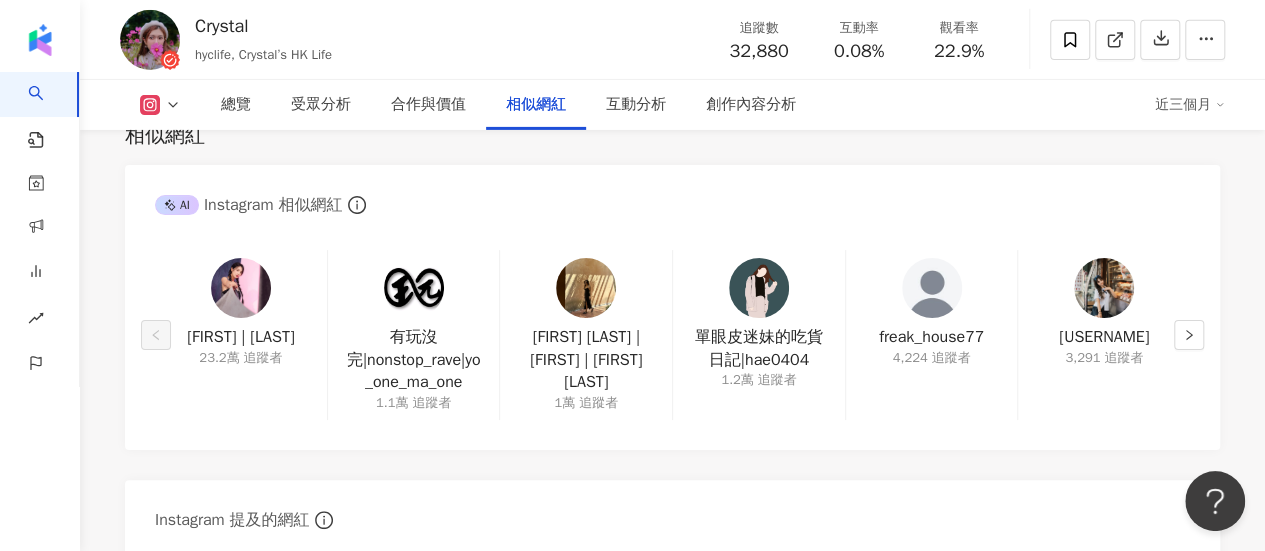 click at bounding box center (241, 288) 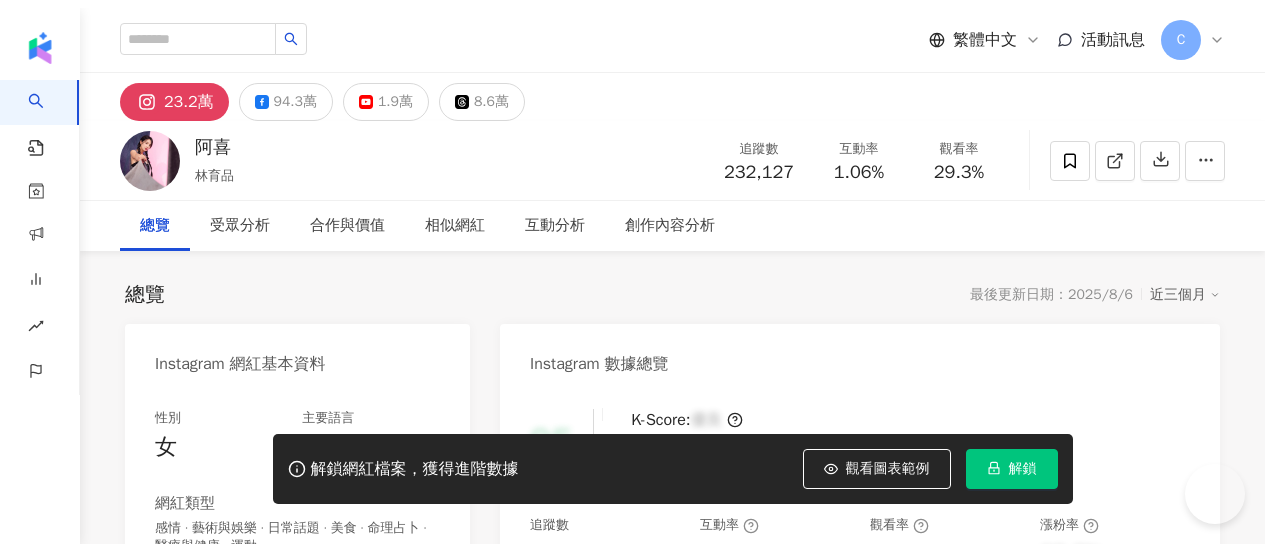 scroll, scrollTop: 0, scrollLeft: 0, axis: both 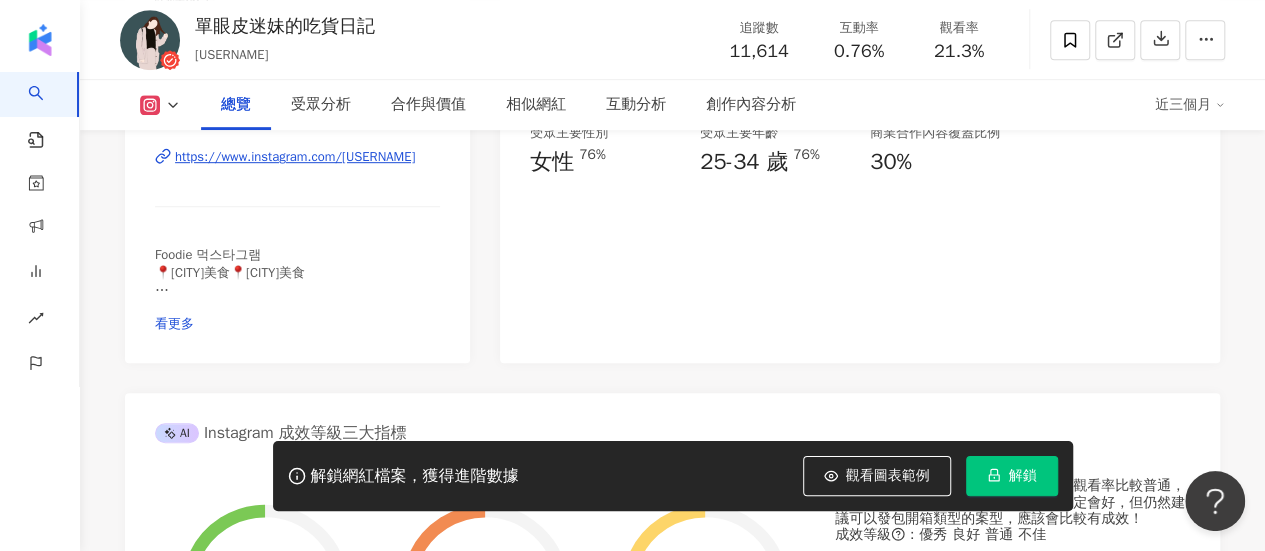 click 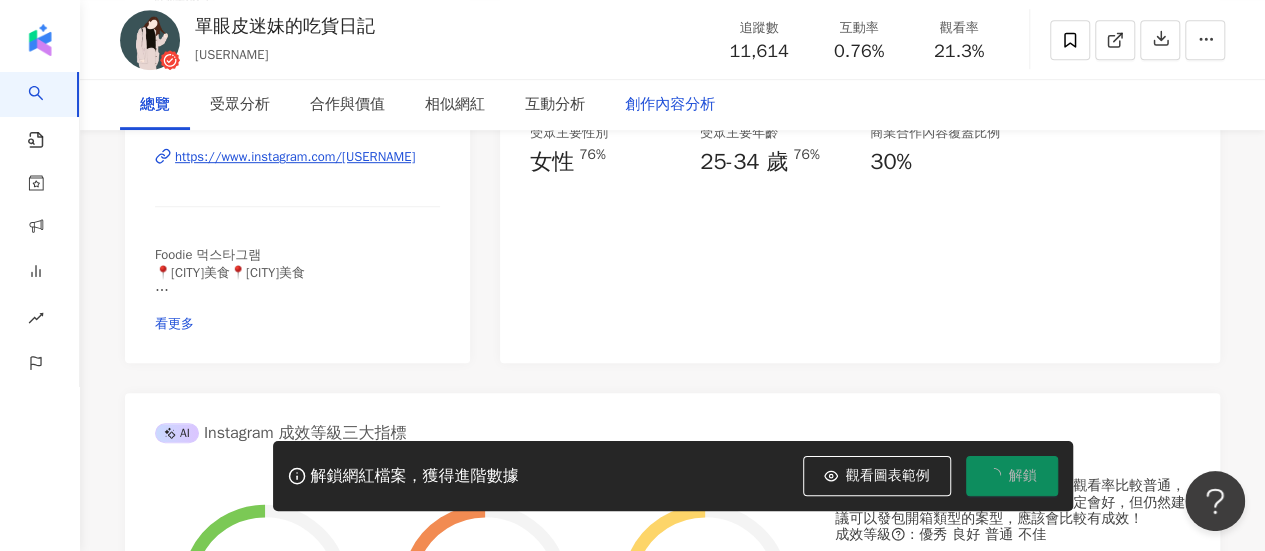 scroll, scrollTop: 0, scrollLeft: 0, axis: both 